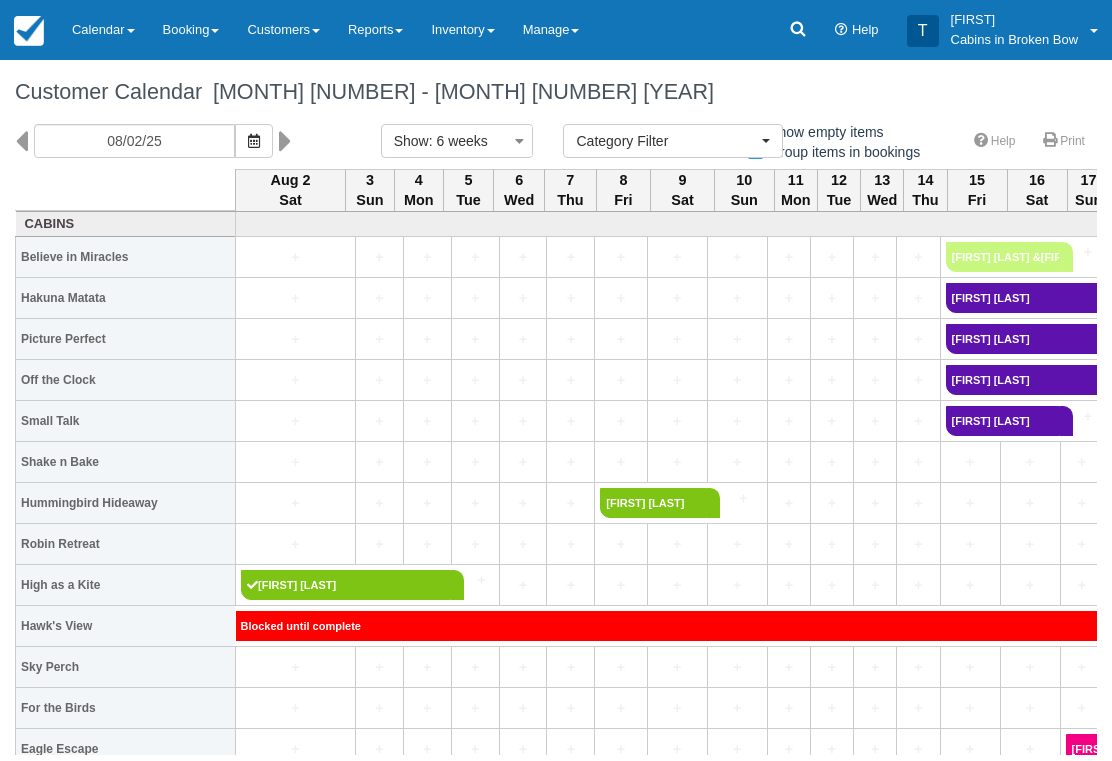 select 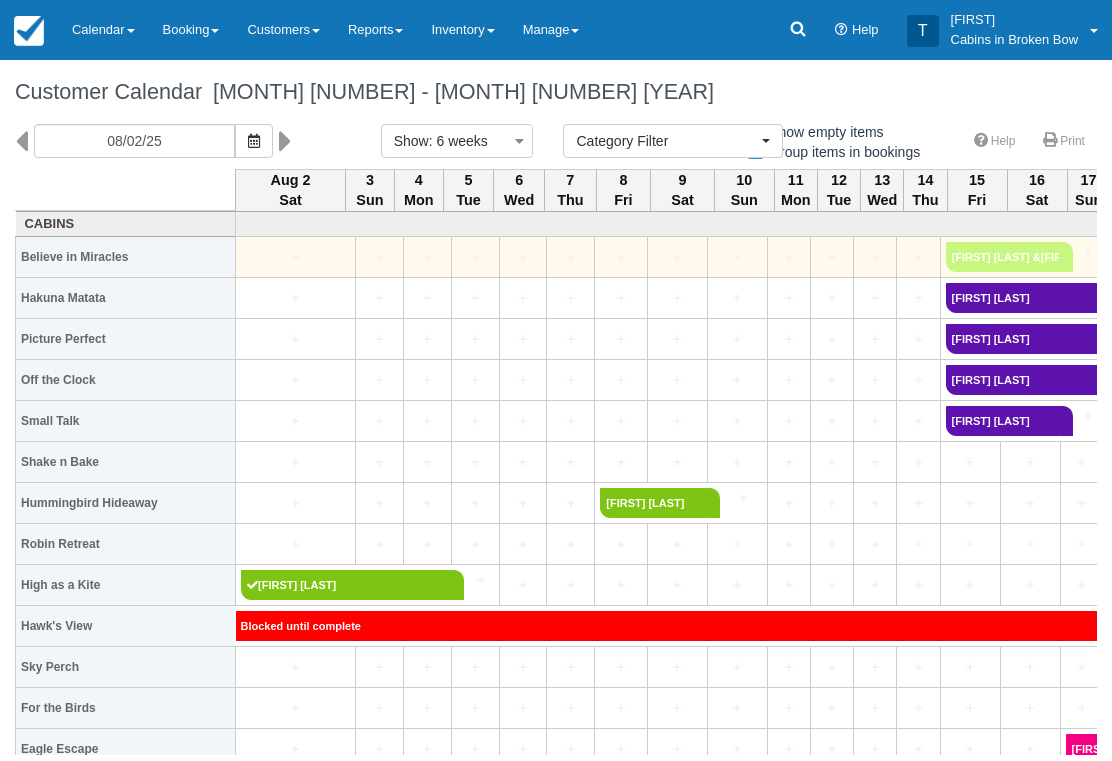 scroll, scrollTop: 0, scrollLeft: 0, axis: both 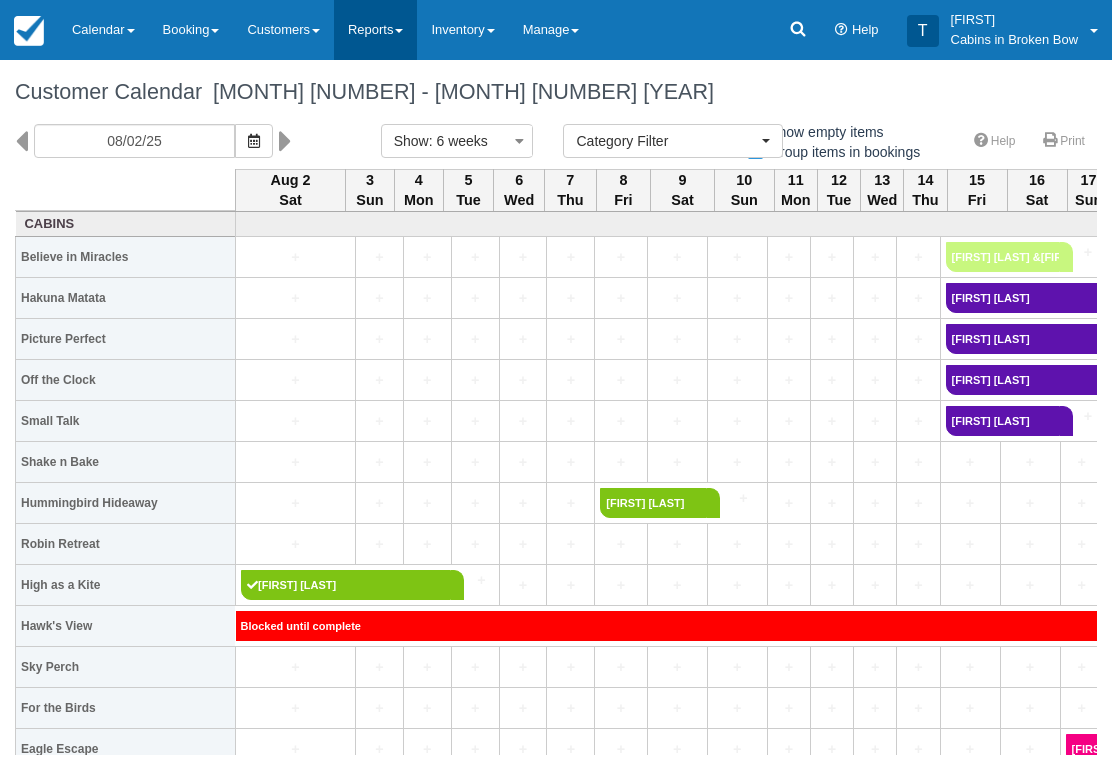 click on "Reports" at bounding box center [375, 30] 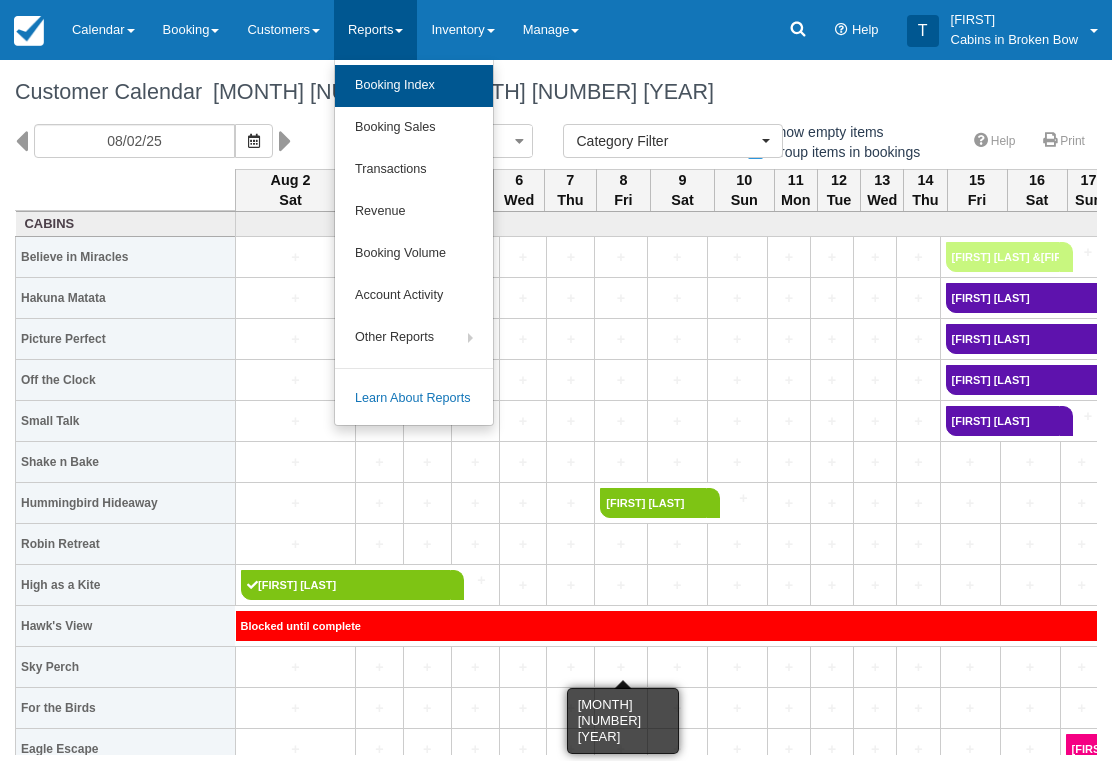 click on "Booking Index" at bounding box center [414, 86] 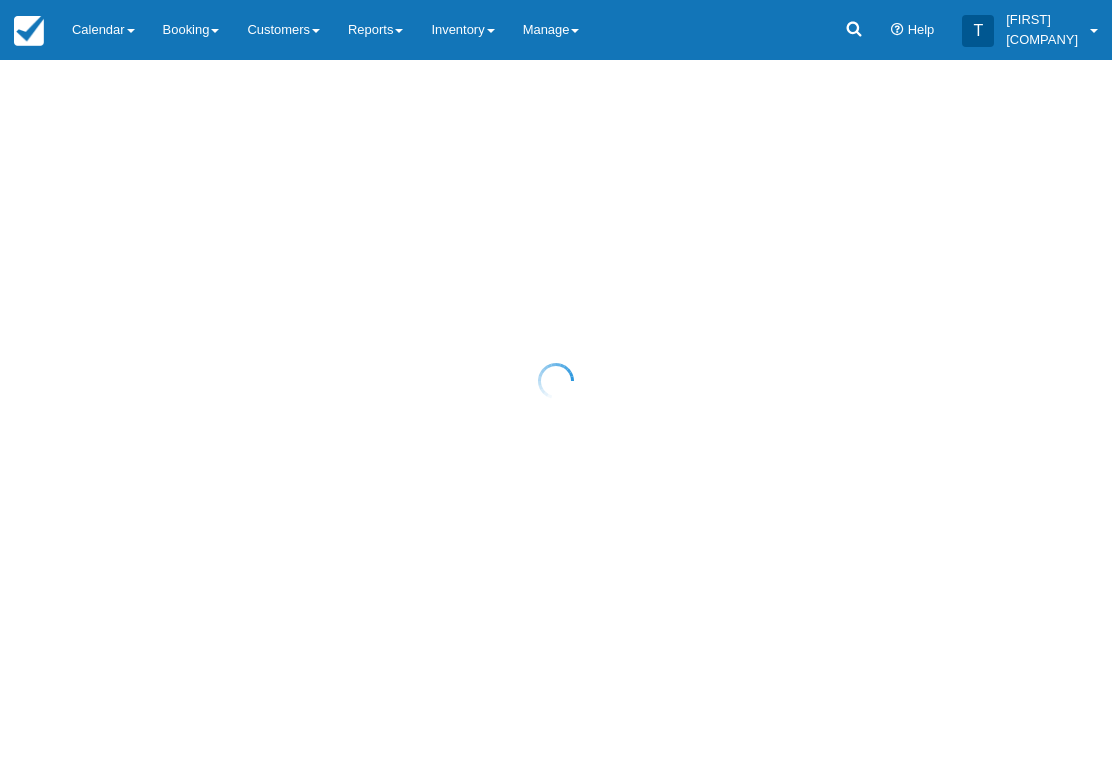 scroll, scrollTop: 0, scrollLeft: 0, axis: both 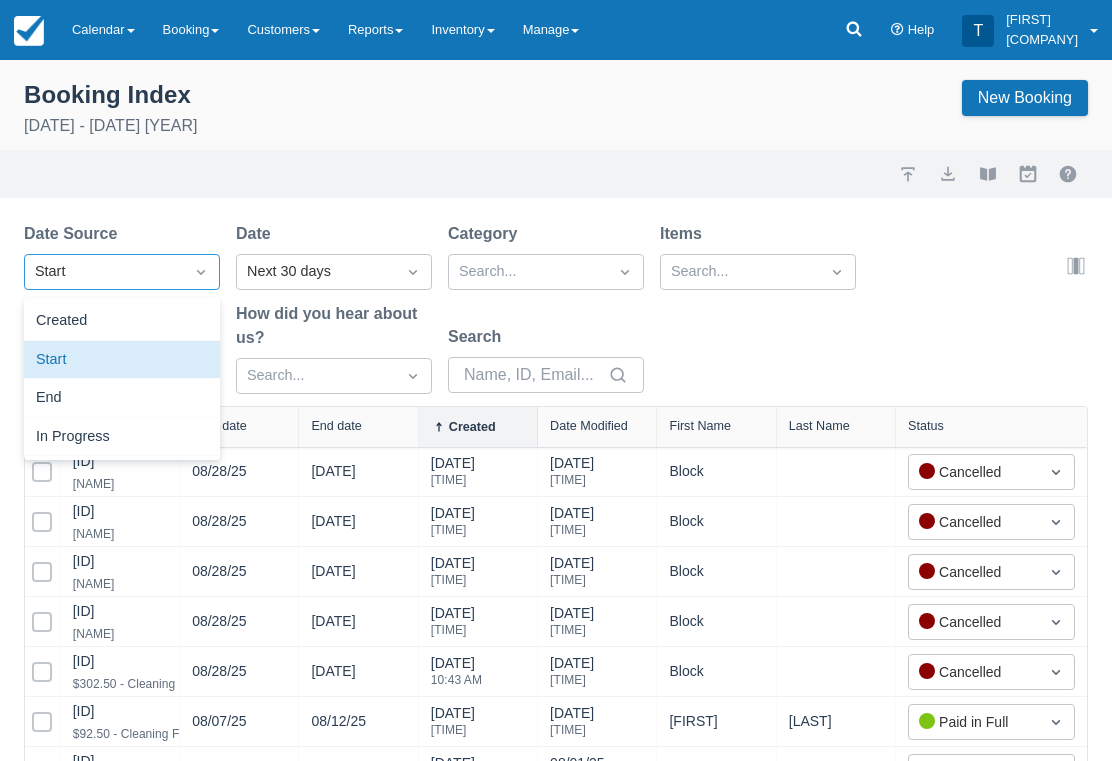 click at bounding box center (201, 272) 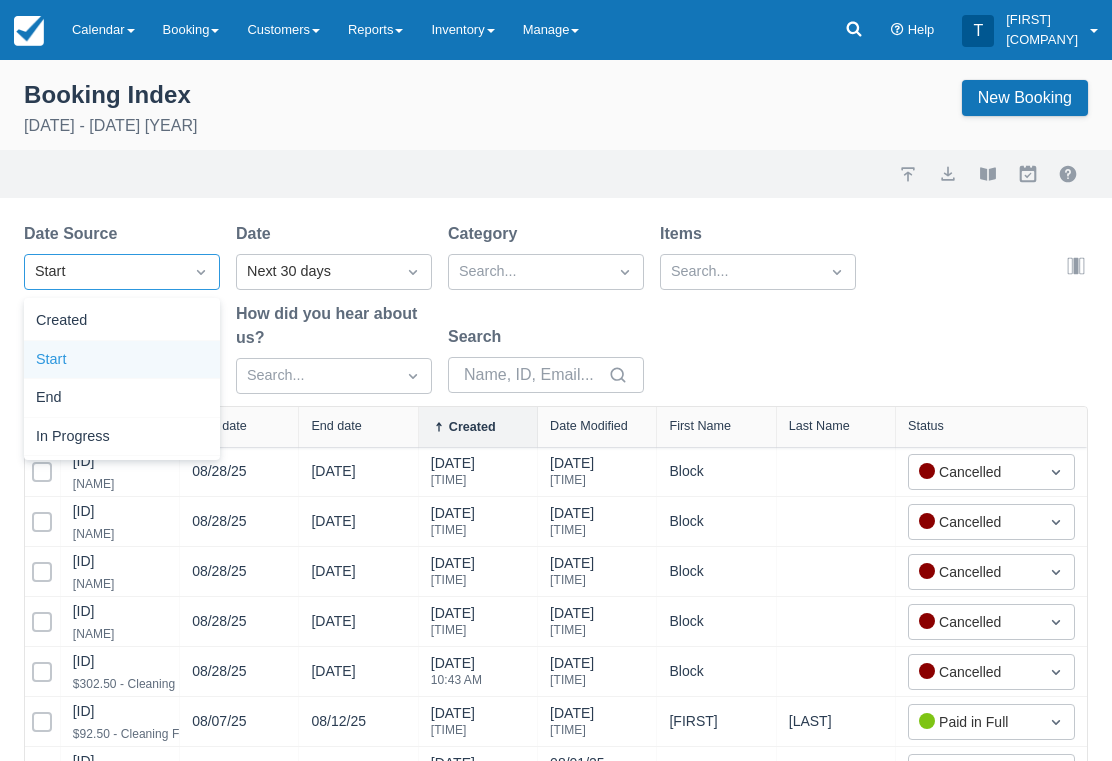 click on "Start" at bounding box center [122, 360] 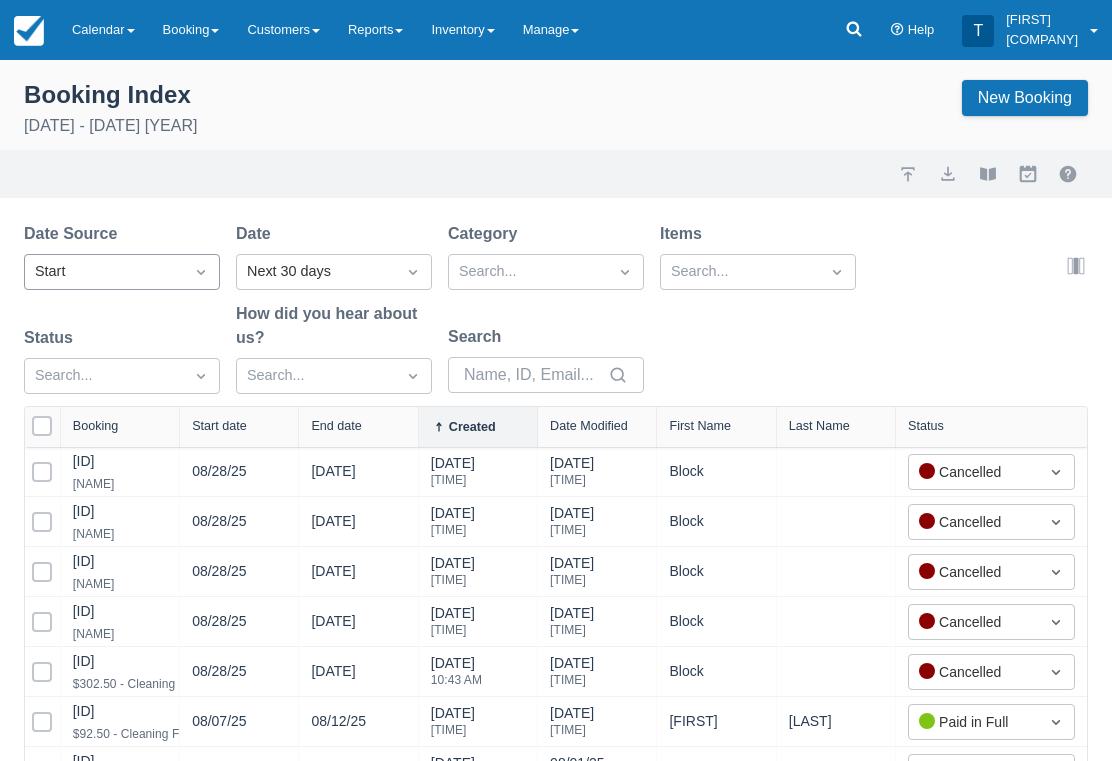 click 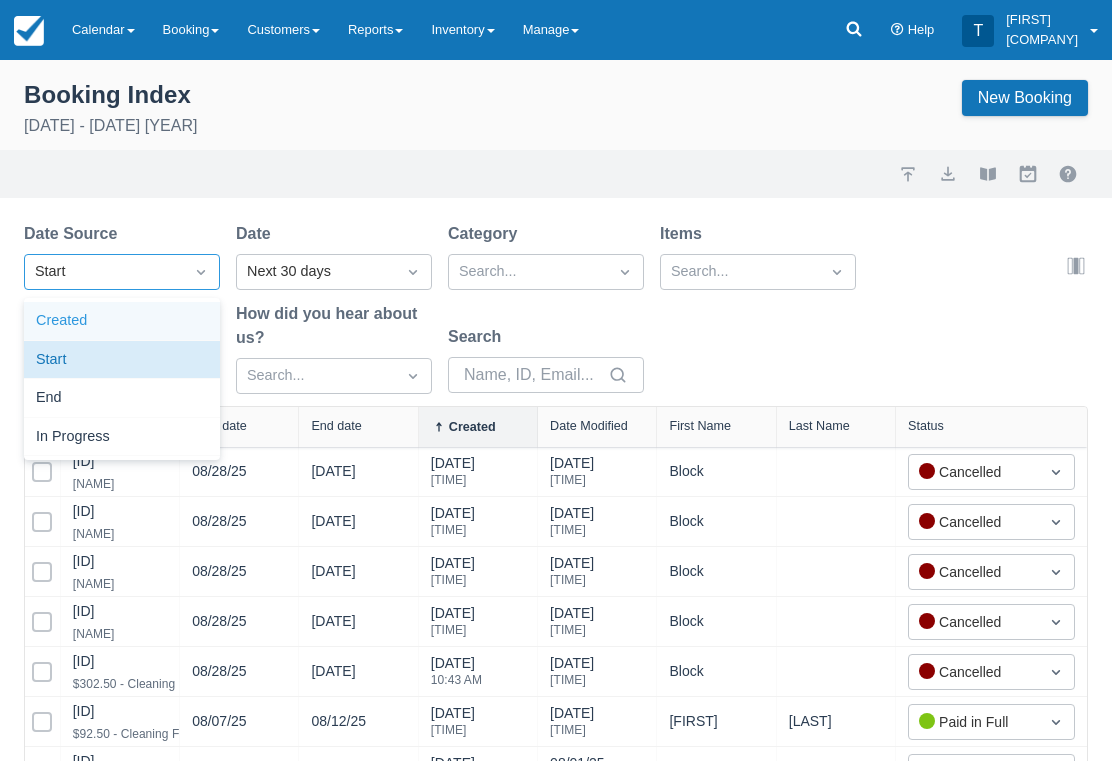 click on "Created" at bounding box center (122, 321) 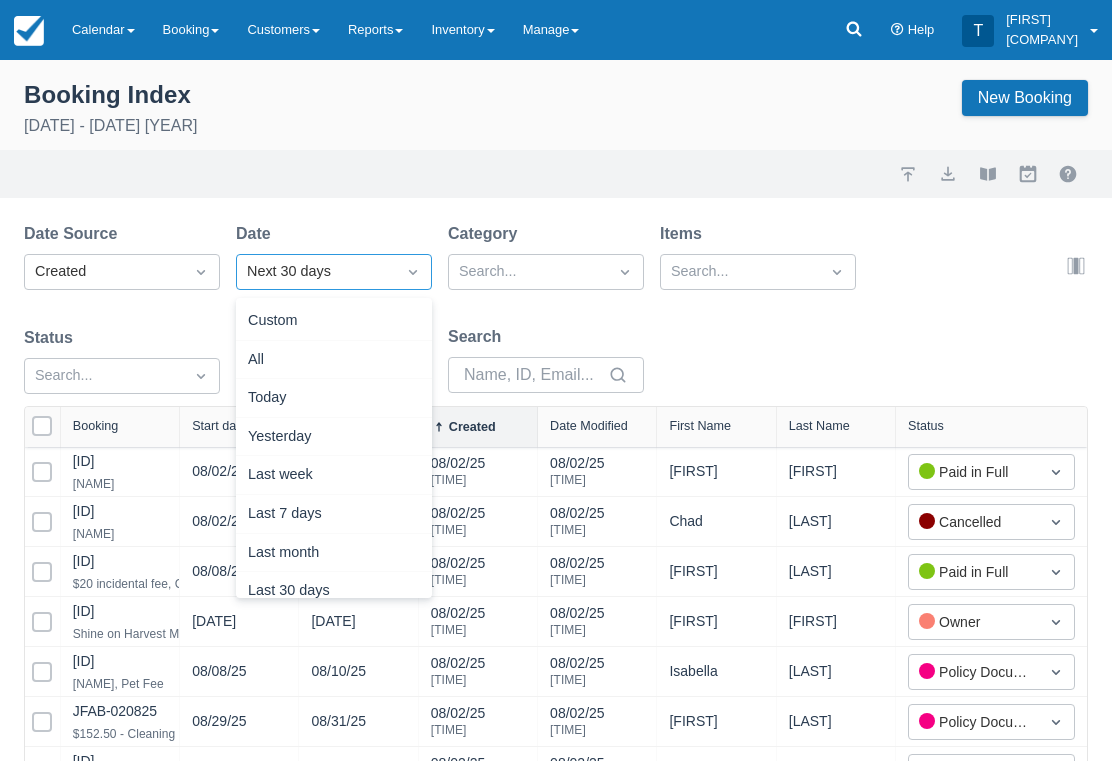 scroll, scrollTop: 247, scrollLeft: 0, axis: vertical 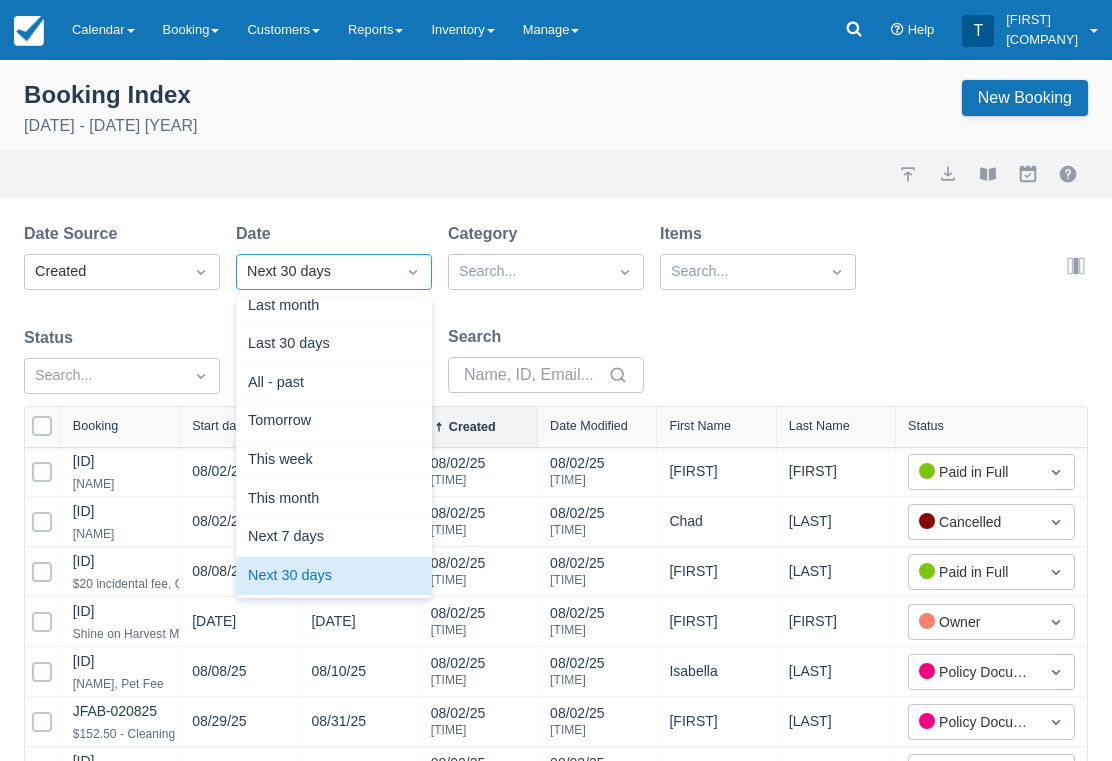 click 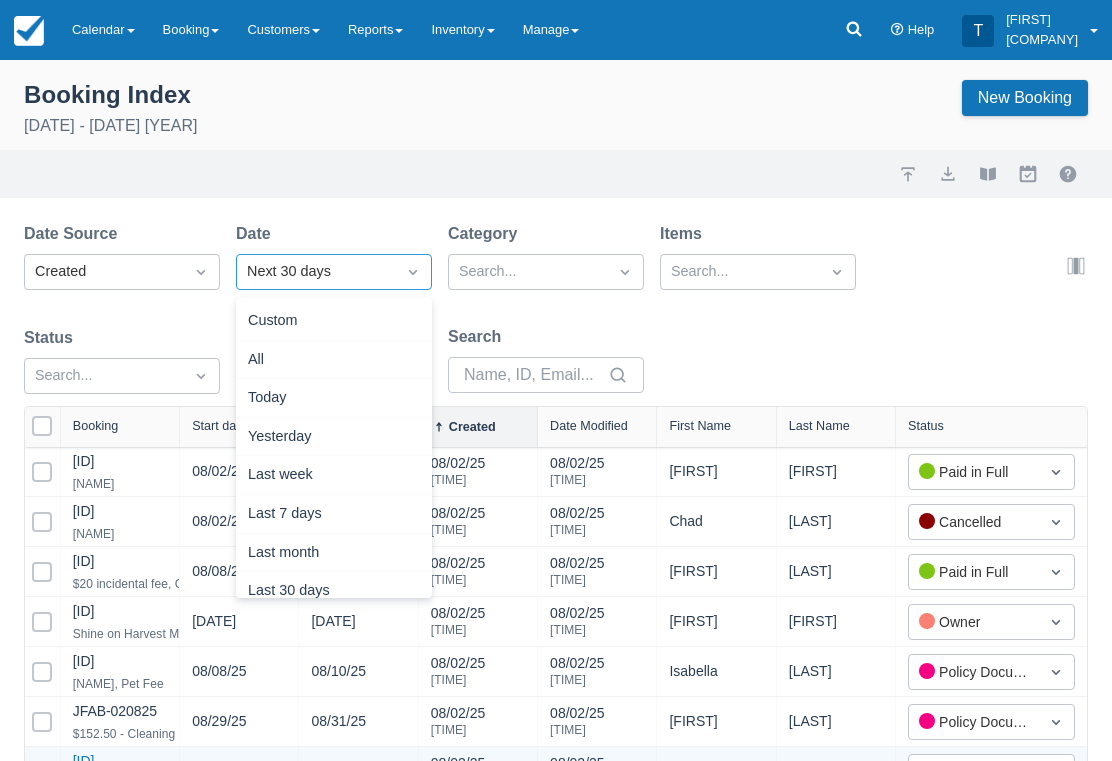 scroll, scrollTop: 0, scrollLeft: 0, axis: both 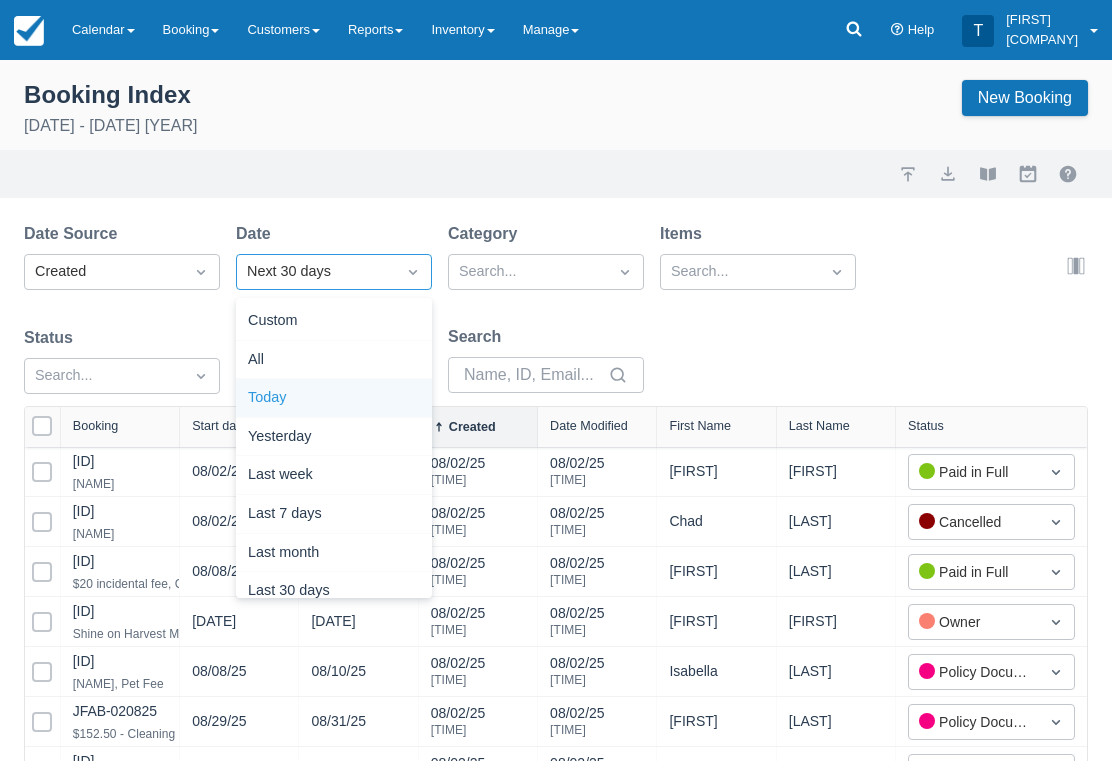 click on "Today" at bounding box center [334, 398] 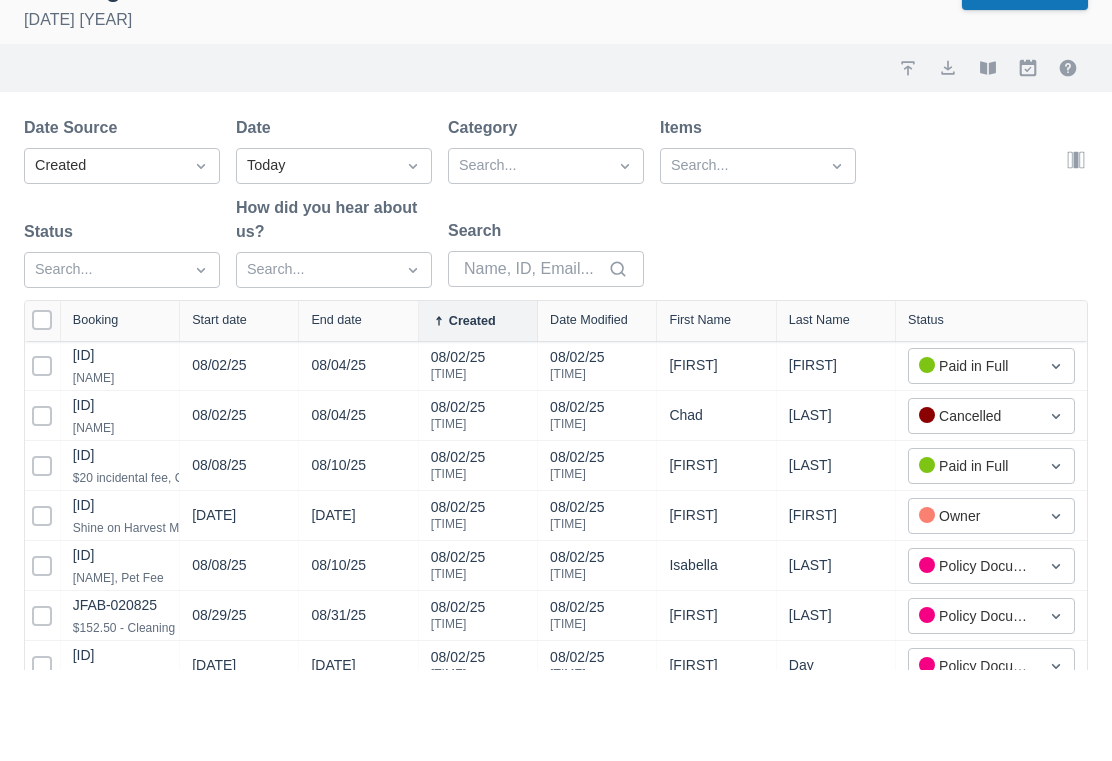 scroll, scrollTop: 3, scrollLeft: 0, axis: vertical 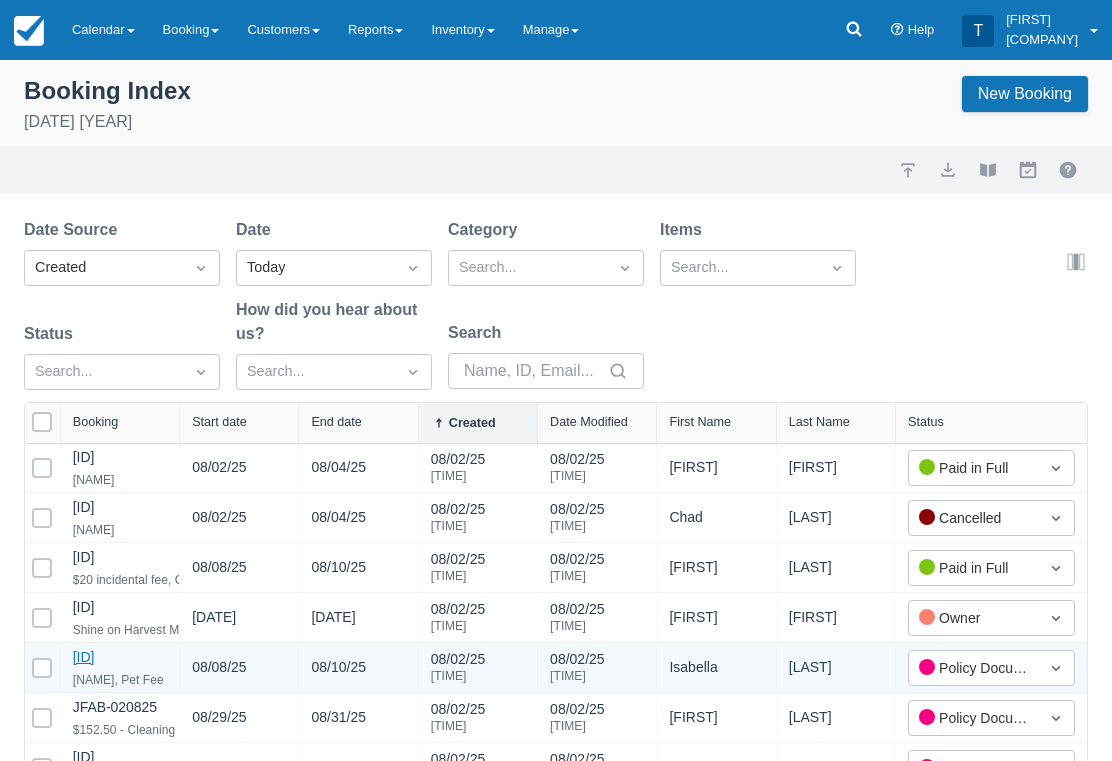 click on "QCSV-020825" at bounding box center [84, 658] 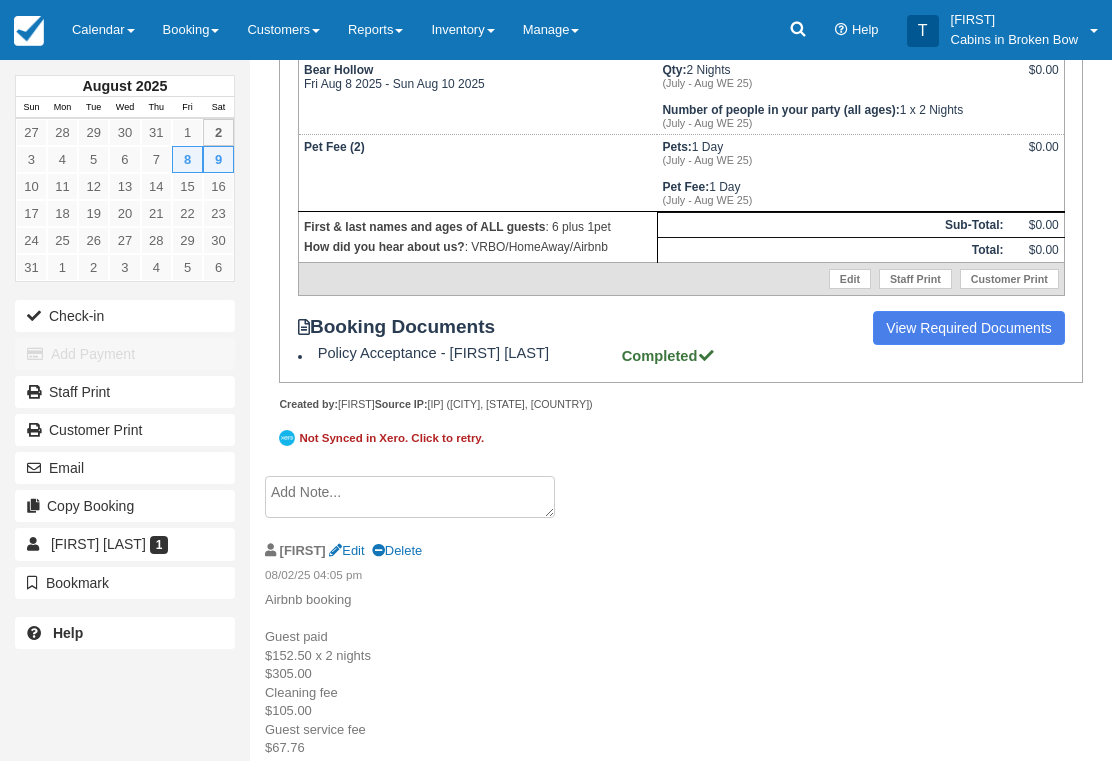 scroll, scrollTop: 315, scrollLeft: 0, axis: vertical 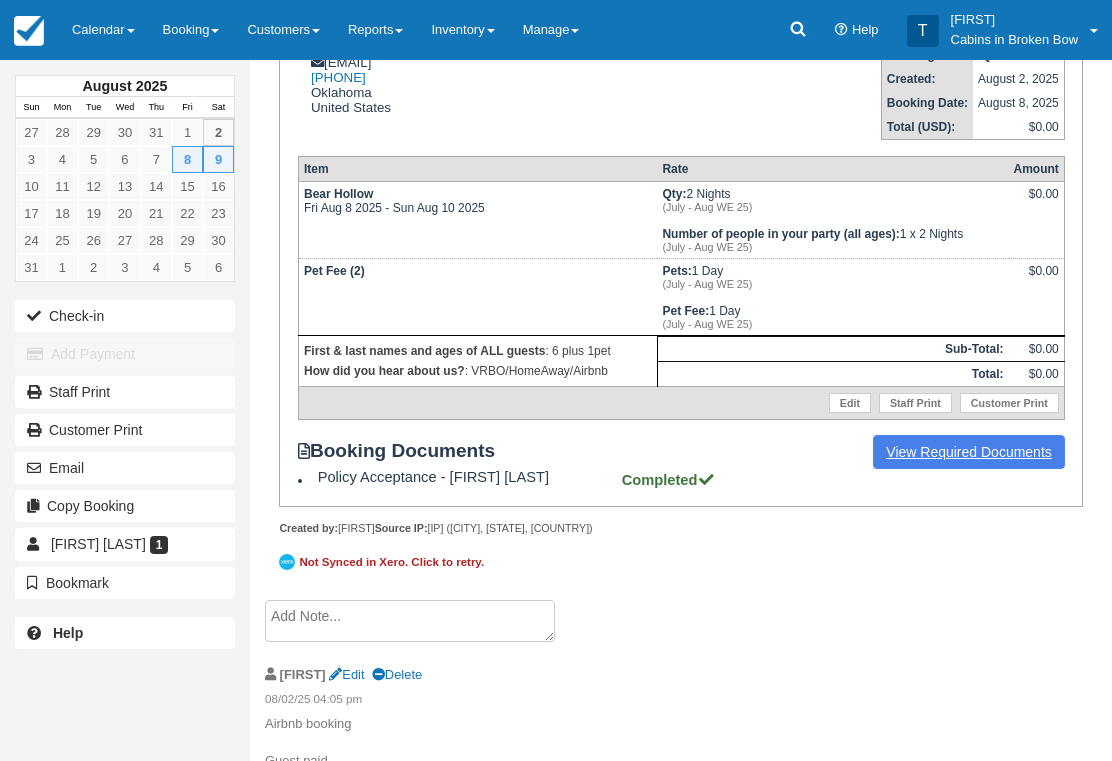 click on "View Required Documents" at bounding box center (969, 452) 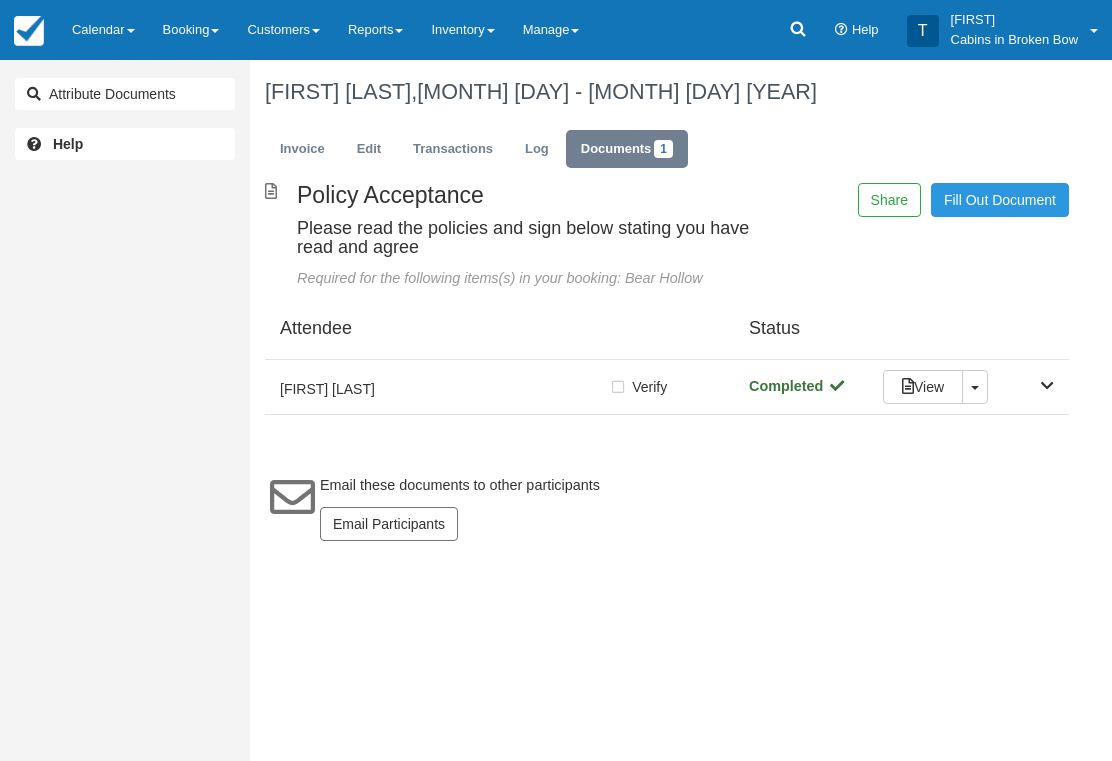 scroll, scrollTop: 0, scrollLeft: 0, axis: both 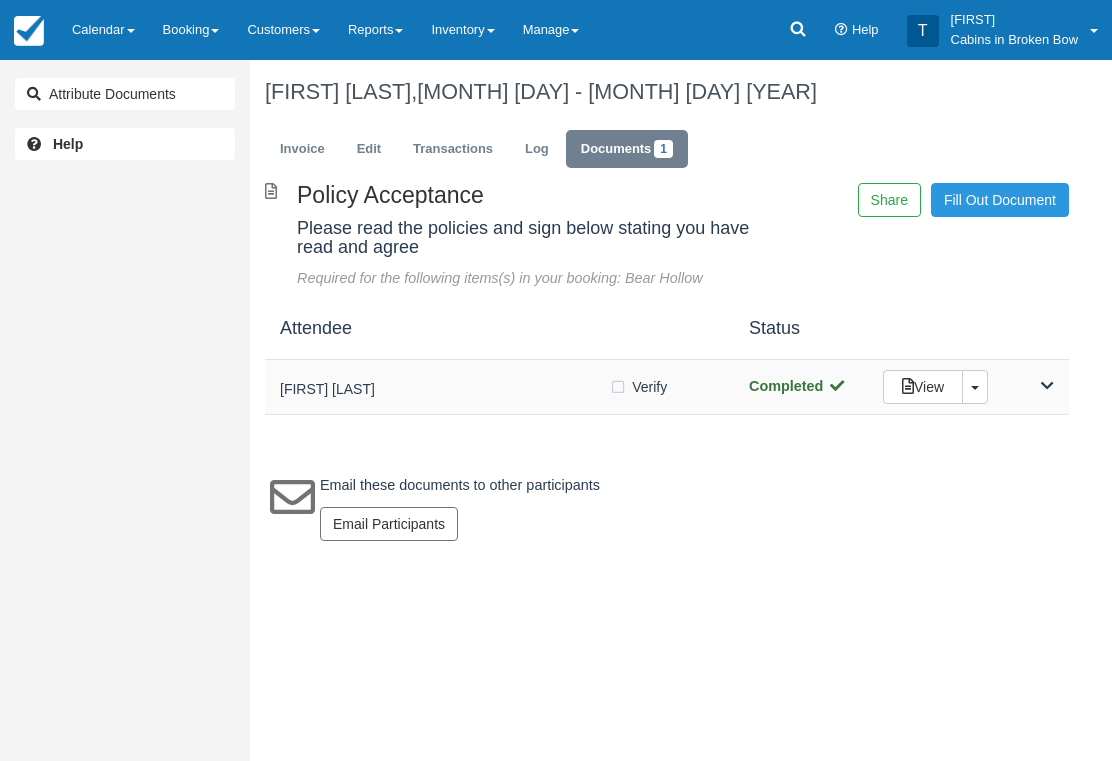 click on "[FIRST] [LAST]" at bounding box center (444, 389) 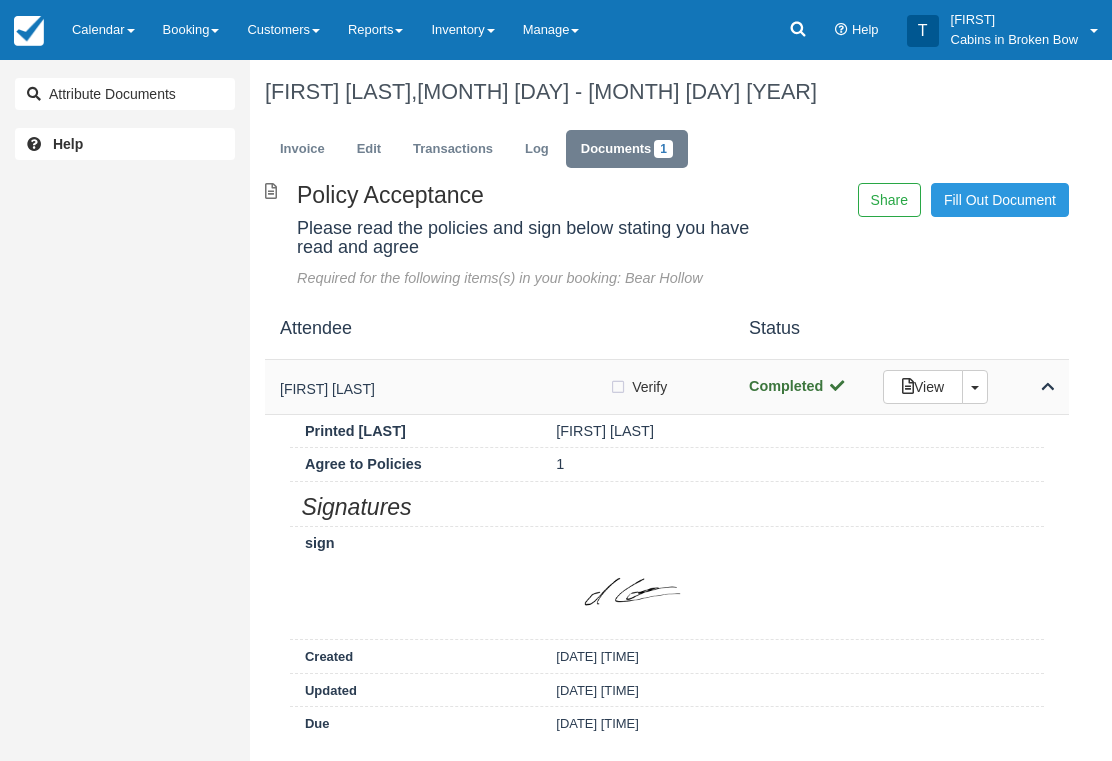 click on "Verify
Verified" at bounding box center [644, 387] 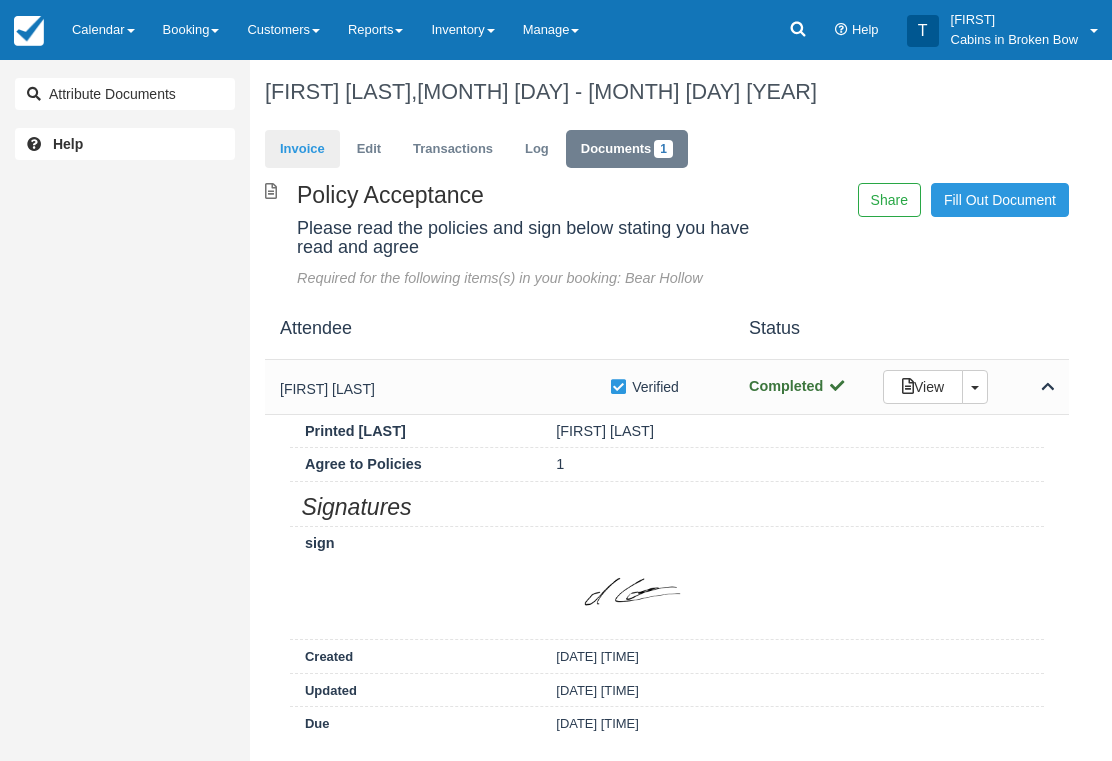 click on "Invoice" at bounding box center (302, 149) 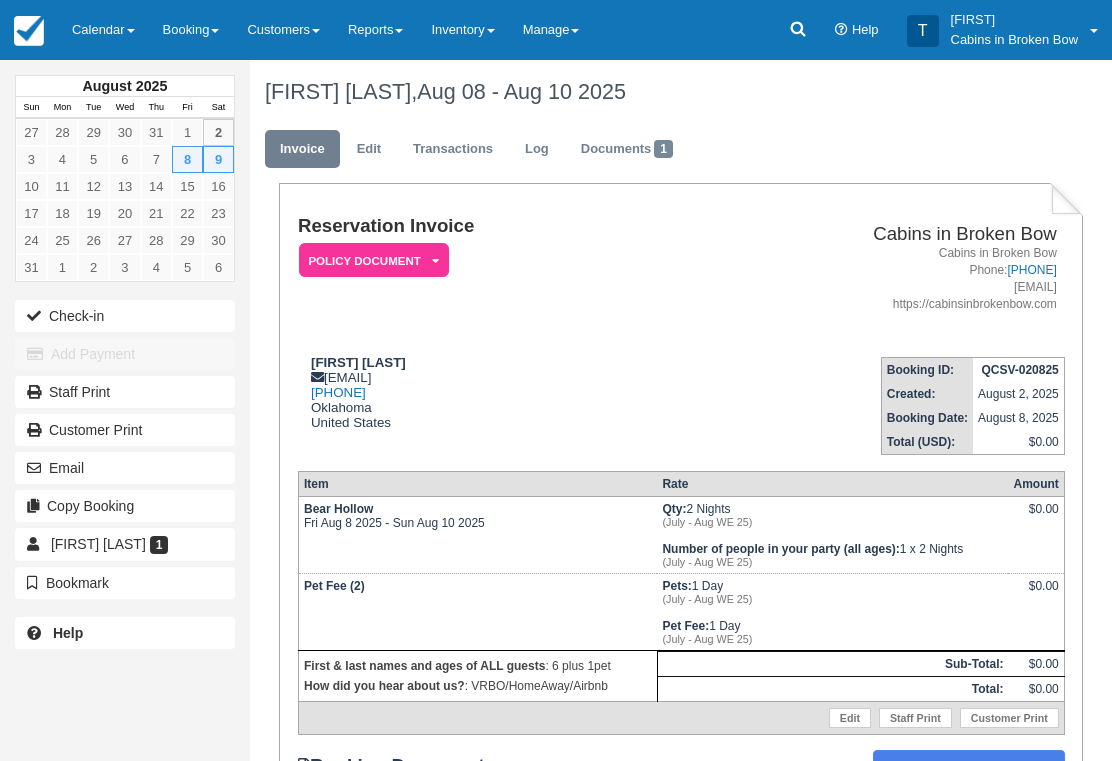 scroll, scrollTop: 0, scrollLeft: 0, axis: both 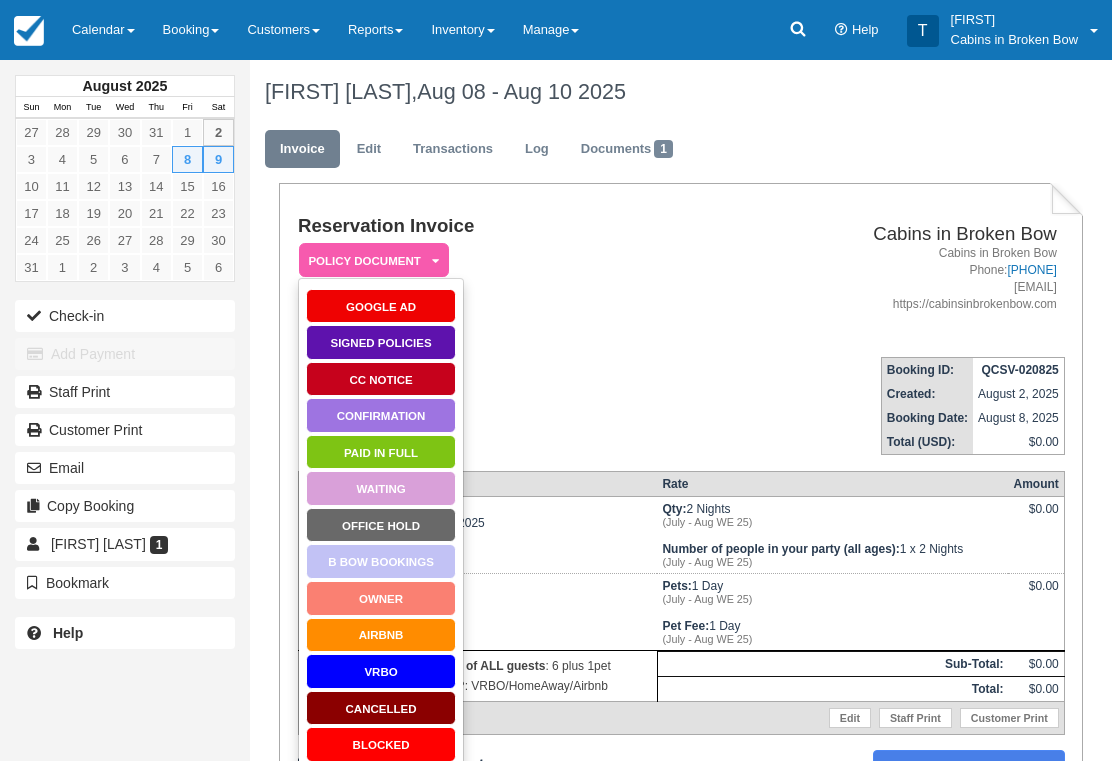 click on "Signed Policies" at bounding box center (381, 342) 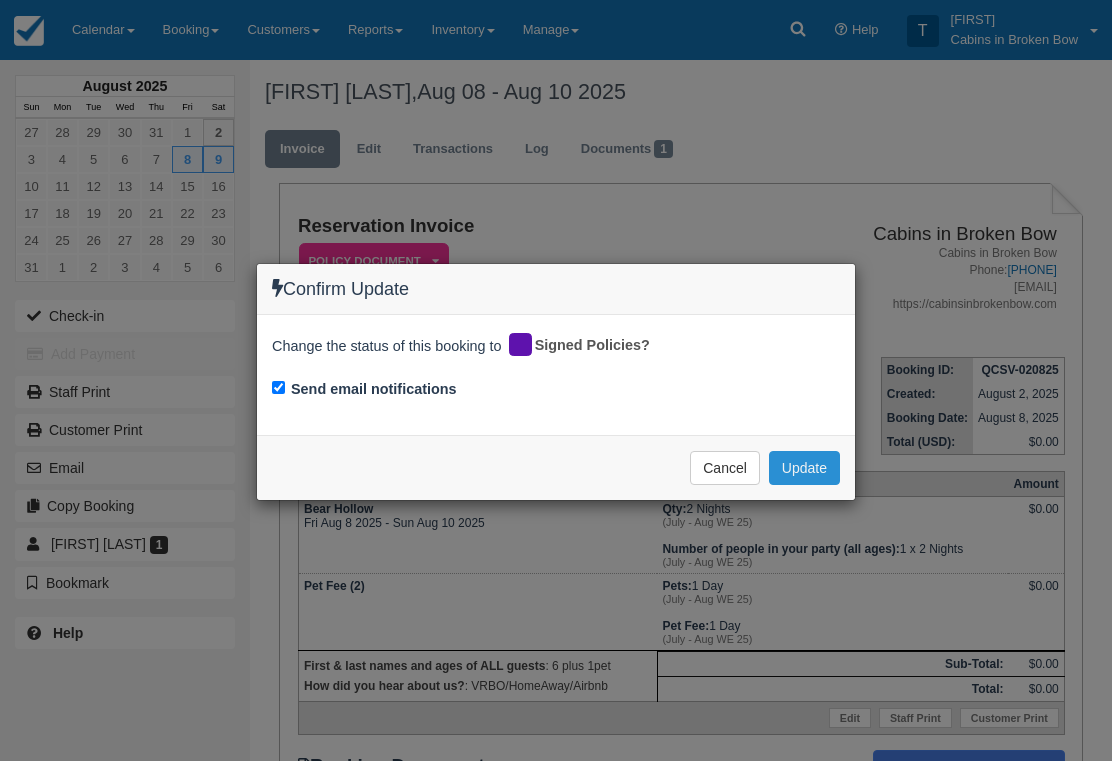 click on "Update" at bounding box center (804, 468) 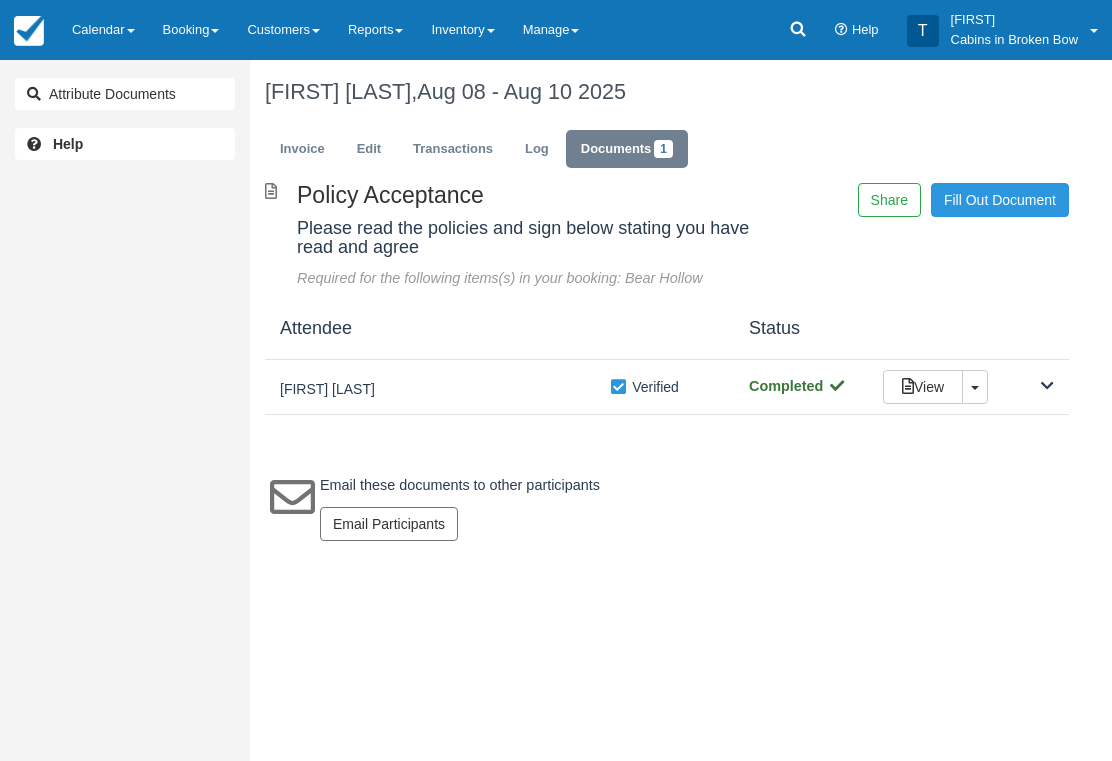 scroll, scrollTop: 0, scrollLeft: 0, axis: both 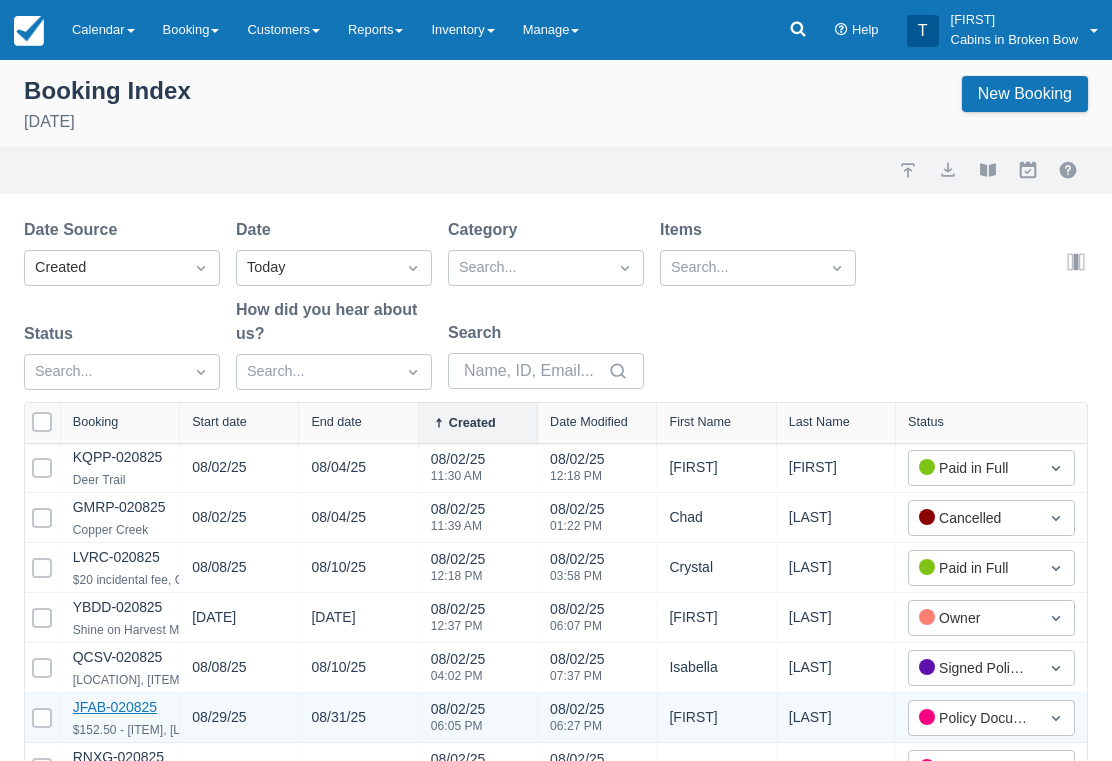 click on "JFAB-020825" at bounding box center [115, 708] 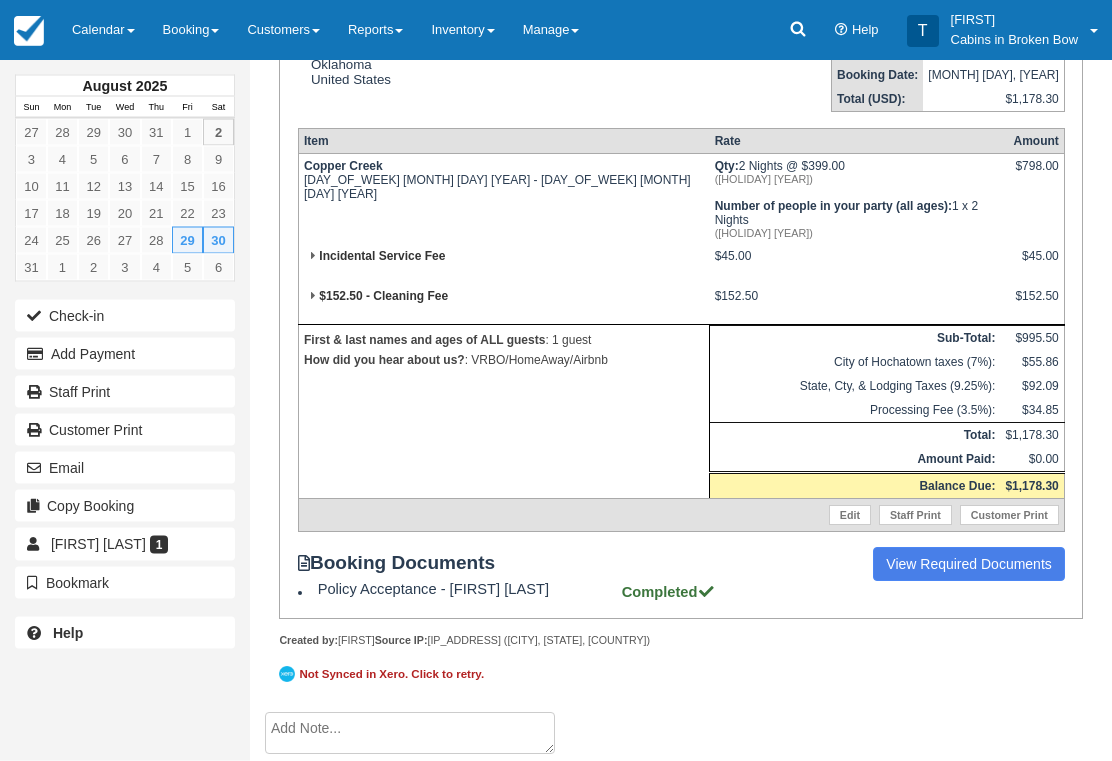 scroll, scrollTop: 347, scrollLeft: 0, axis: vertical 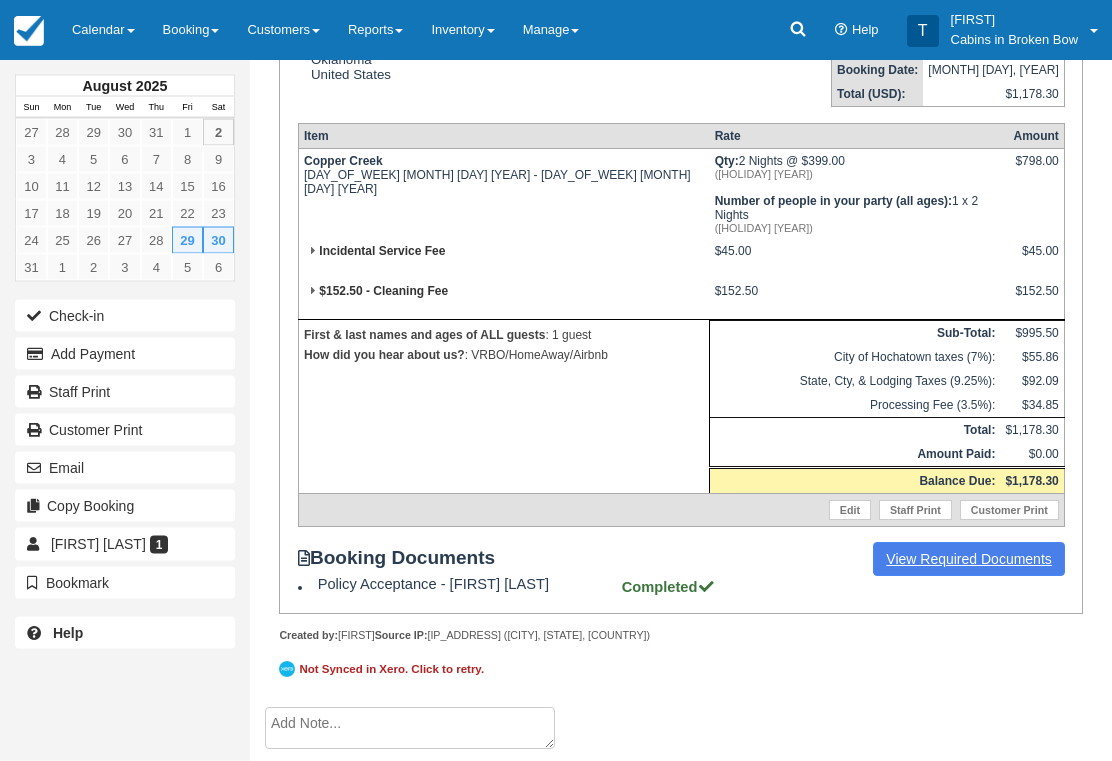 click on "View Required Documents" at bounding box center (969, 560) 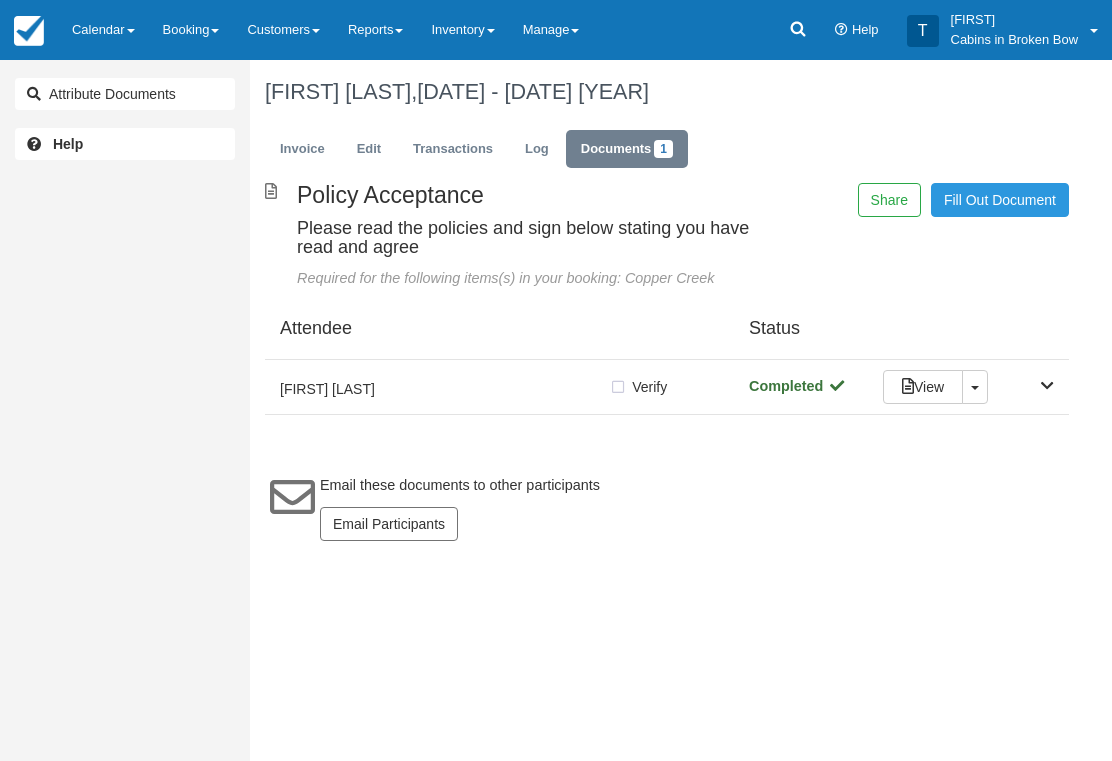 scroll, scrollTop: 0, scrollLeft: 0, axis: both 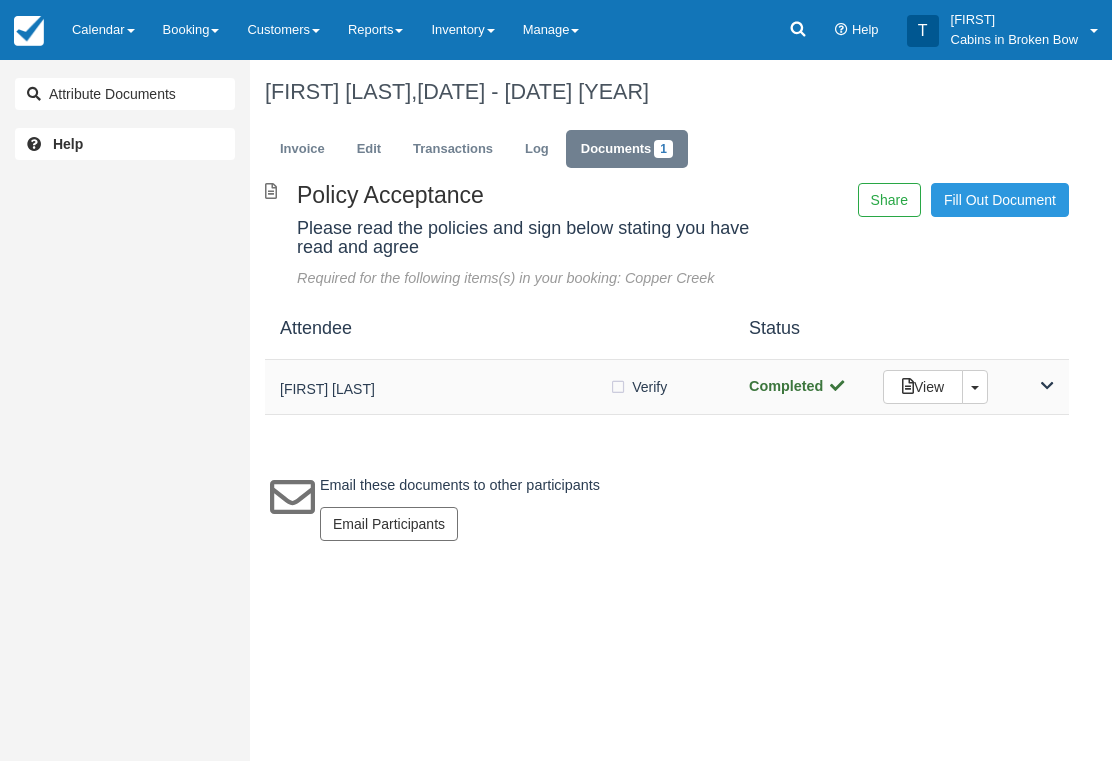 click on "[FIRST] [LAST]
Verify
Verified
Completed
View
Toggle Dropdown
Detach" at bounding box center [667, 387] 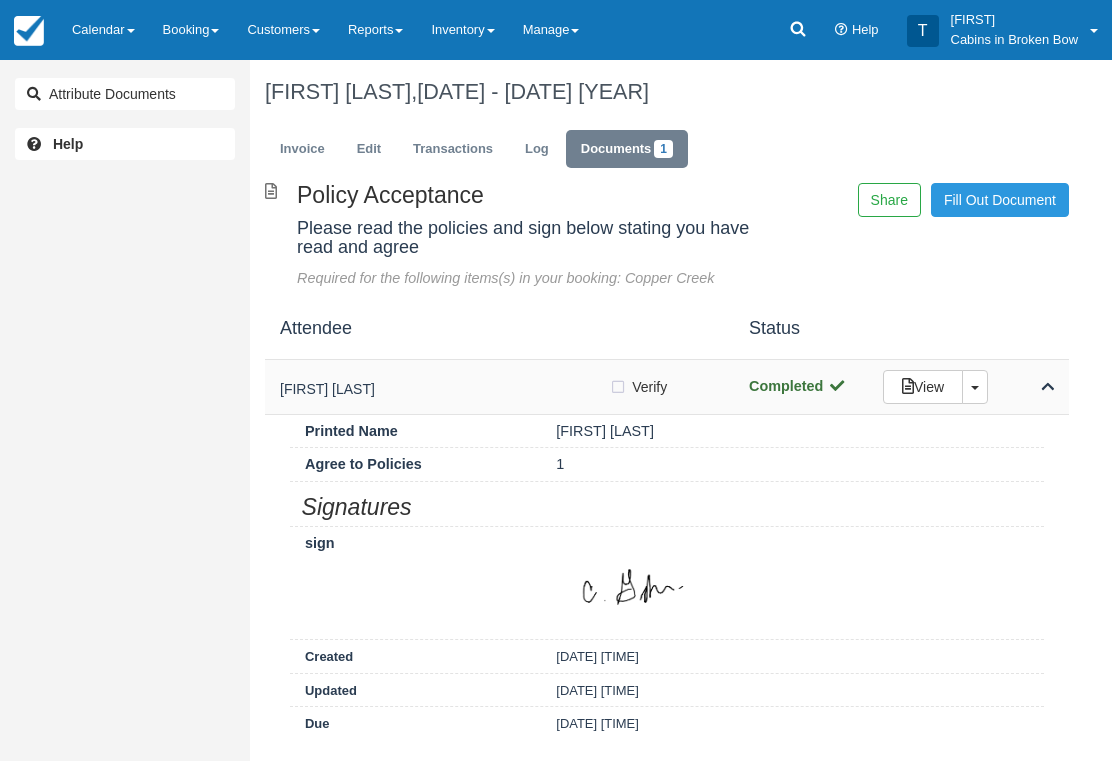 click on "Verify
Verified" at bounding box center (644, 387) 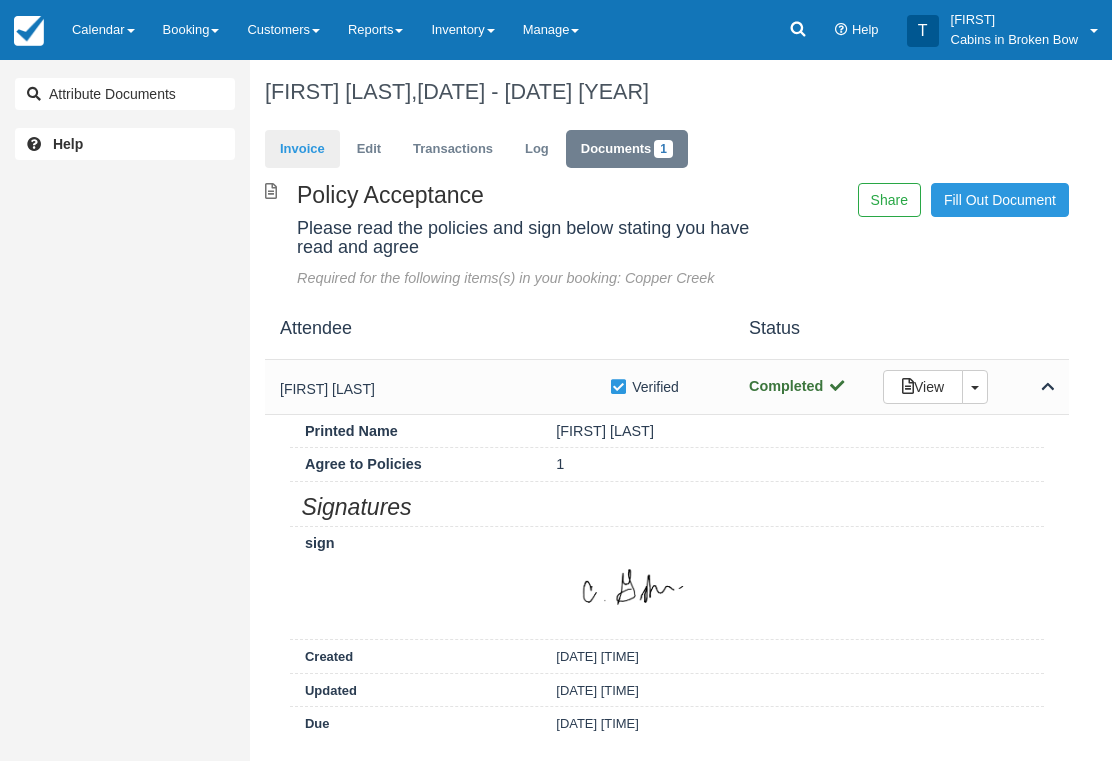 click on "Invoice" at bounding box center [302, 149] 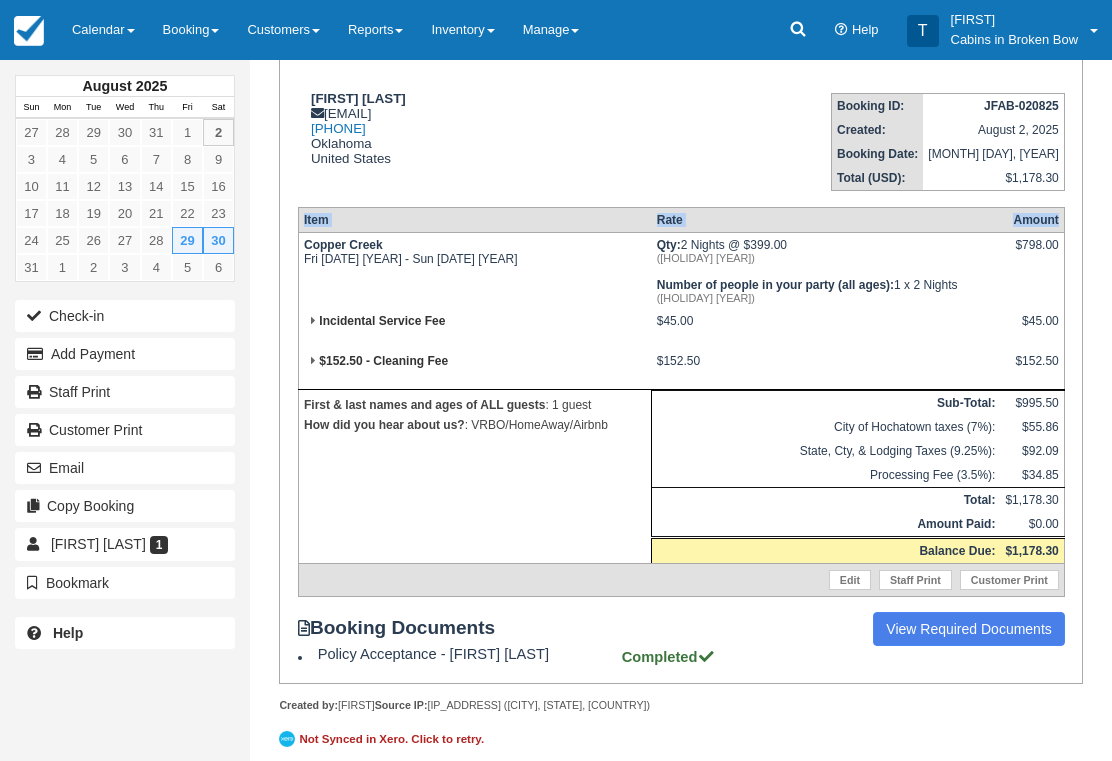 scroll, scrollTop: 347, scrollLeft: 0, axis: vertical 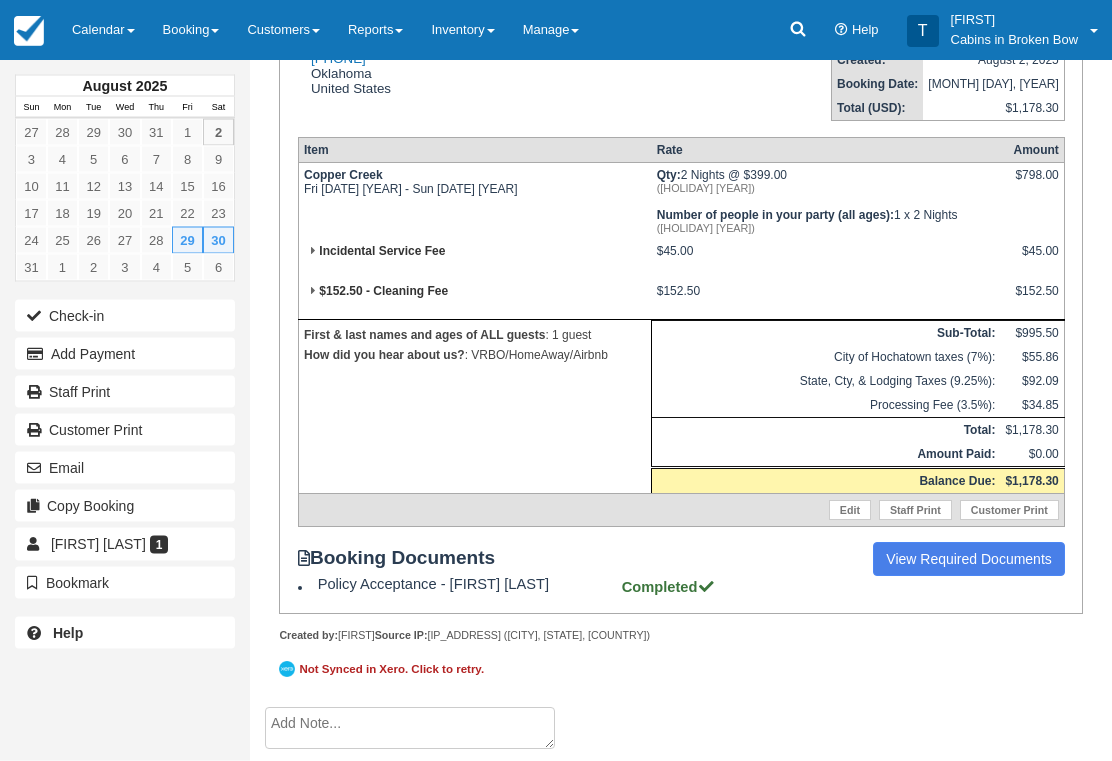 click at bounding box center (410, 729) 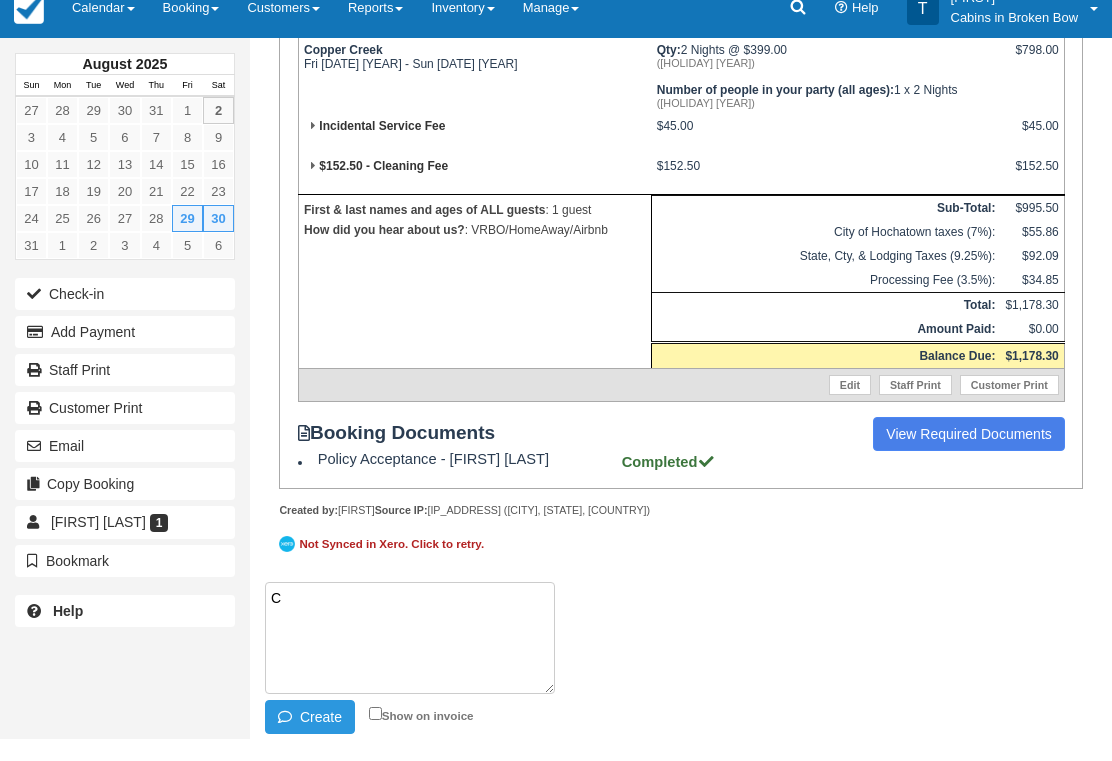 scroll, scrollTop: 484, scrollLeft: 0, axis: vertical 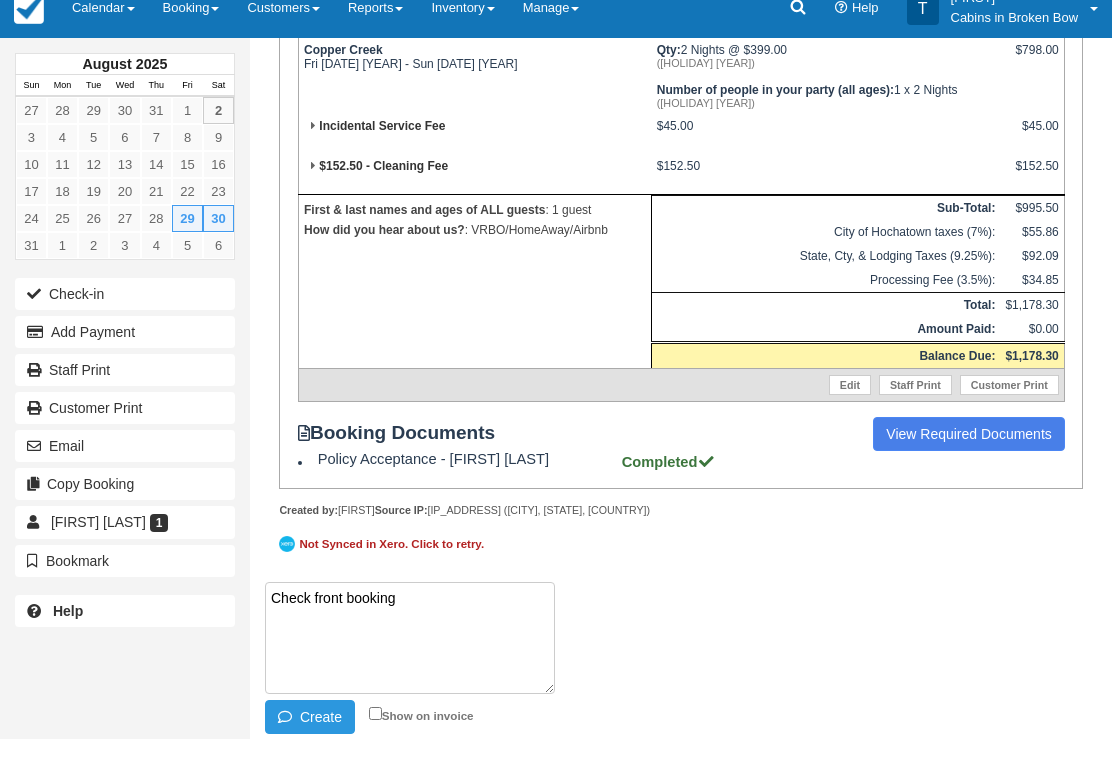 click on "Check front booking" at bounding box center [410, 660] 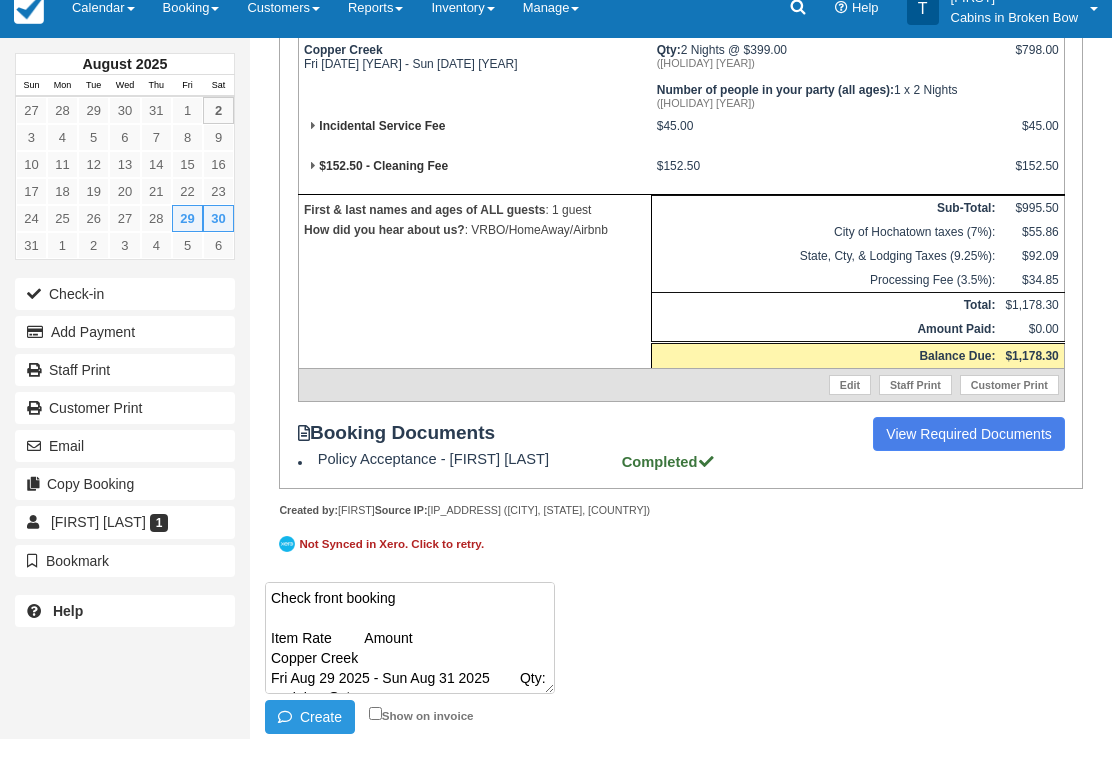 scroll, scrollTop: 540, scrollLeft: 0, axis: vertical 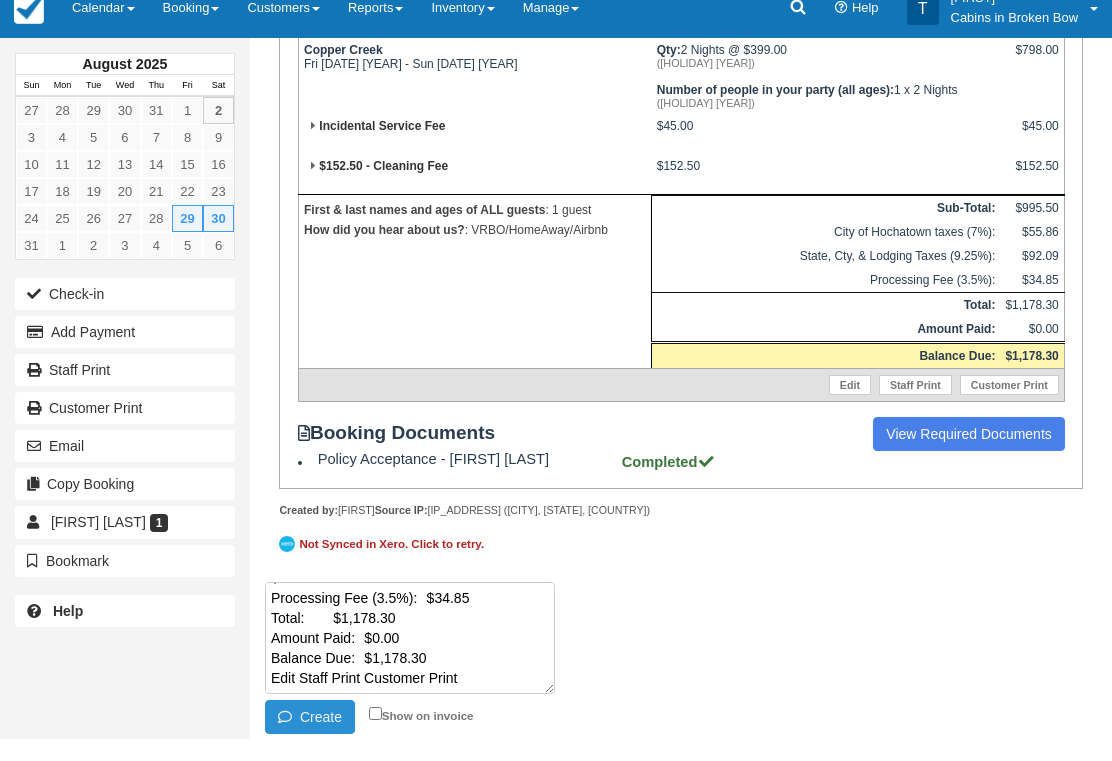 type on "Check front booking
Item	Rate	Amount
Copper Creek
Fri Aug 29 2025 - Sun Aug 31 2025	Qty: 2 Nights @ $399.00
(Labor Day 25)
Number of people in your party (all ages): 1 x 2 Nights
(Labor Day 25)
$798.00
Incidental Service Fee
$45.00
$45.00
$152.50 - Cleaning Fee
$152.50
$152.50
First & last names and ages of ALL guests: 1 guest
How did you hear about us?: VRBO/HomeAway/Airbnb
Sub-Total:	$995.50
City of Hochatown taxes (7%):	$55.86
State, Cty, & Lodging Taxes (9.25%):	$92.09
Processing Fee (3.5%):	$34.85
Total:	$1,178.30
Amount Paid:	$0.00
Balance Due:	$1,178.30
Edit Staff Print Customer Print" 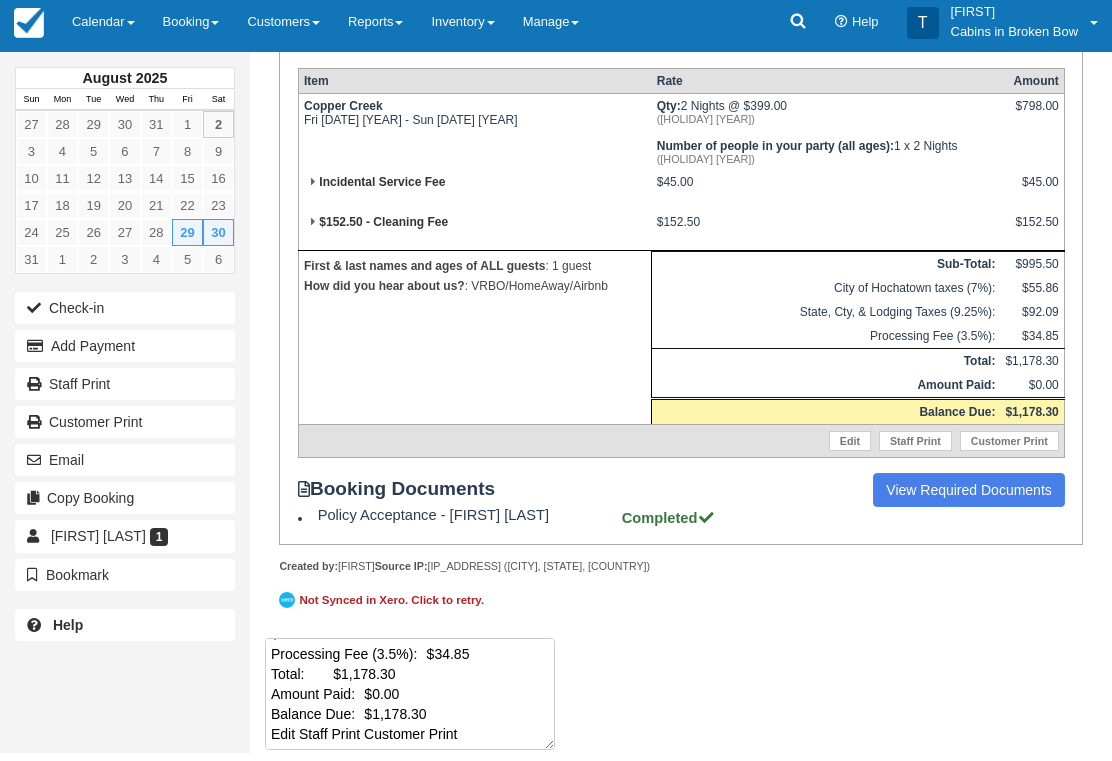 scroll, scrollTop: 0, scrollLeft: 0, axis: both 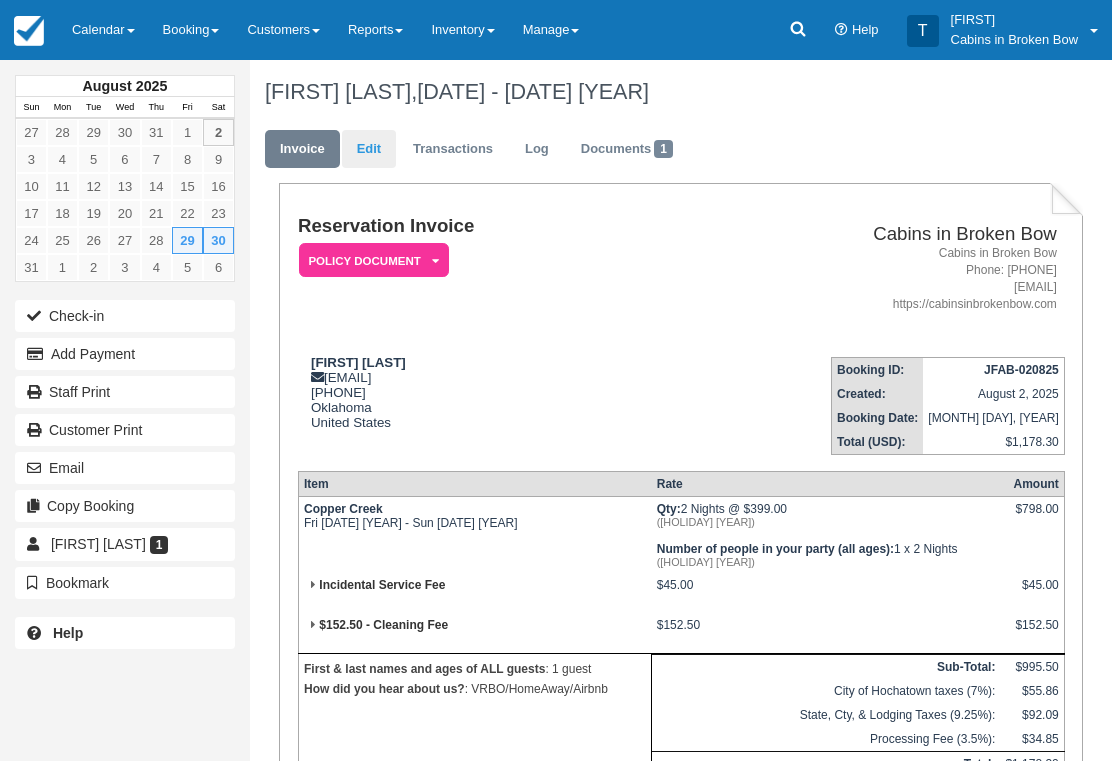 click on "Edit" at bounding box center (369, 149) 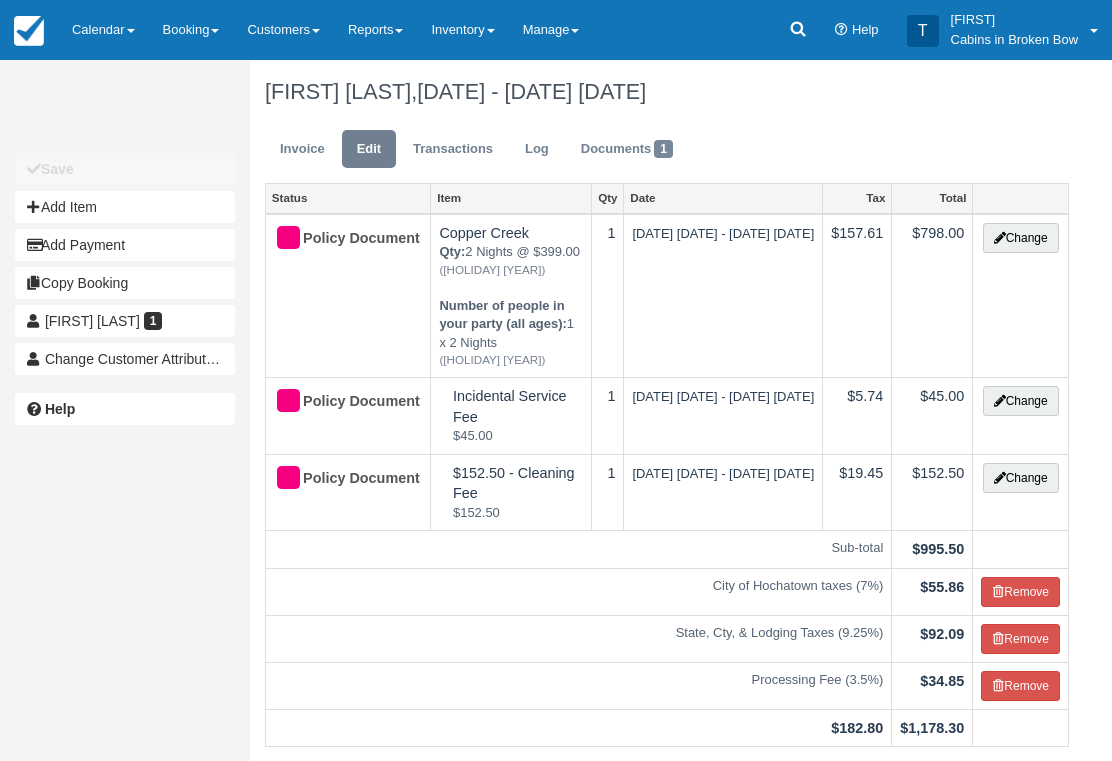 scroll, scrollTop: 0, scrollLeft: 0, axis: both 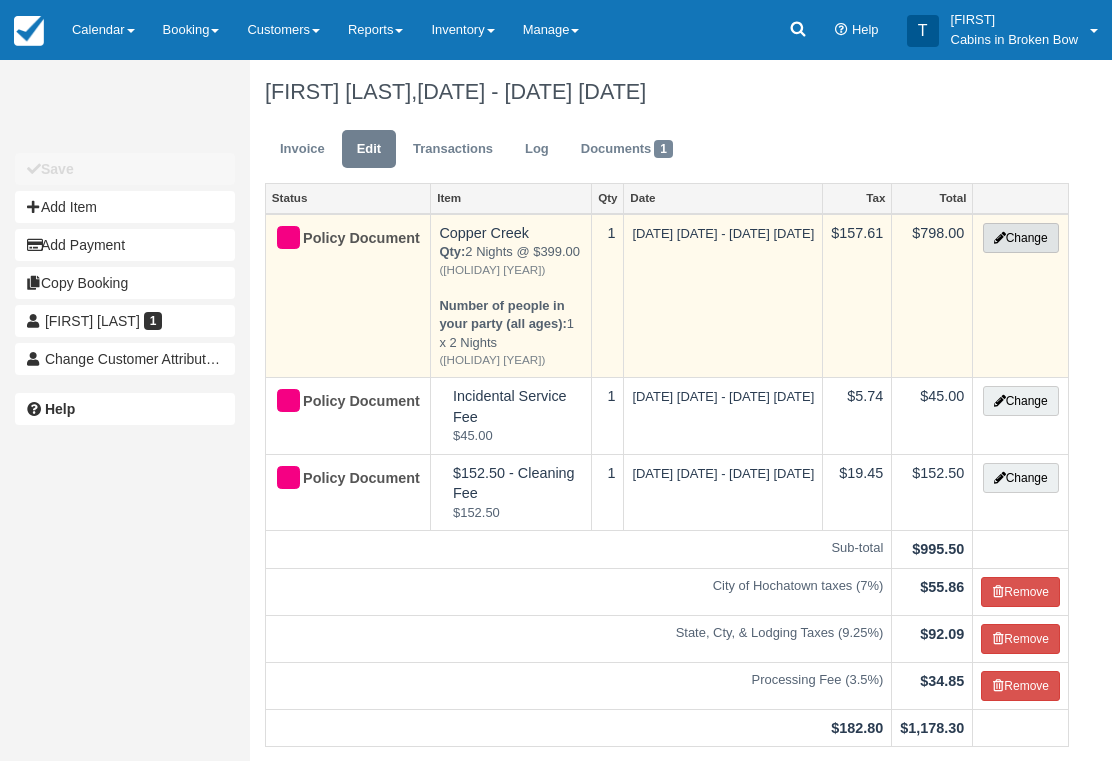 click on "Change" at bounding box center (1021, 238) 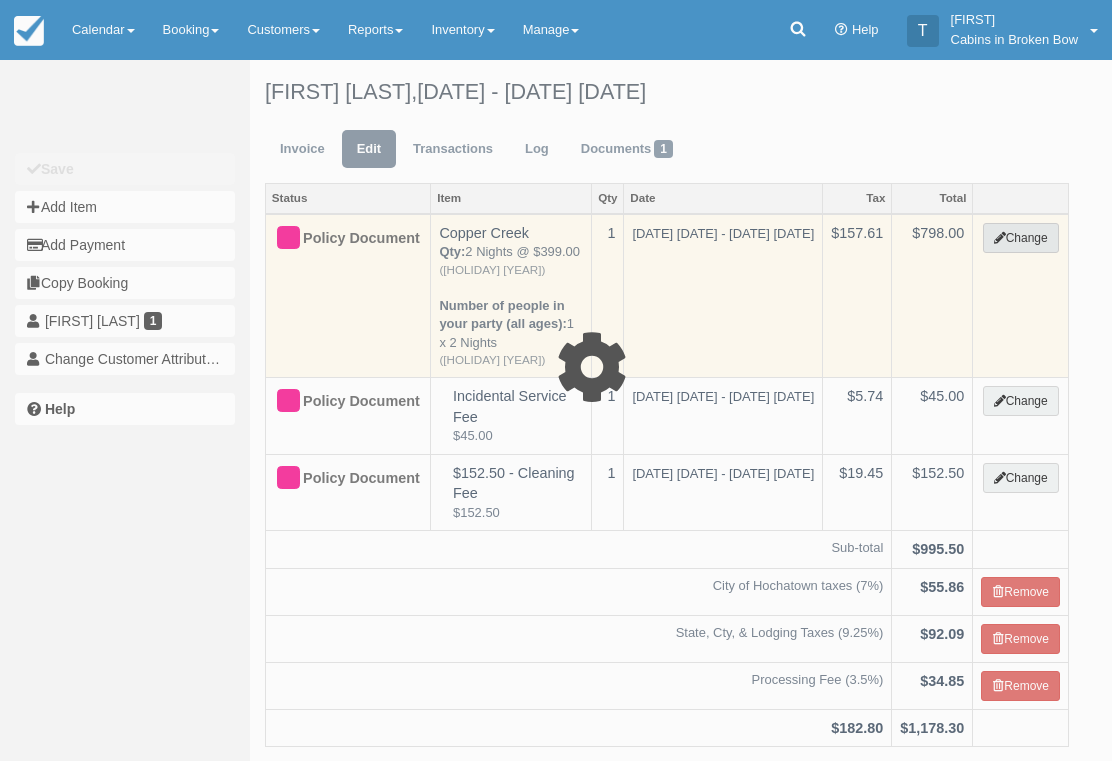 select on "1" 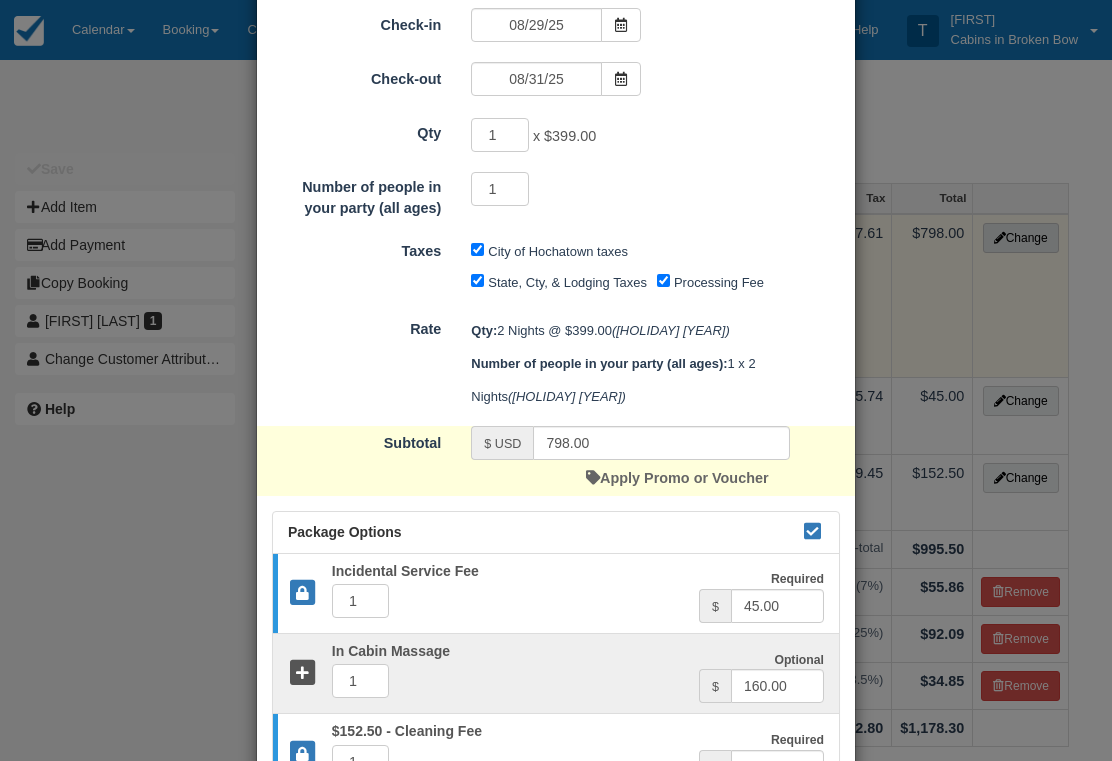scroll, scrollTop: 263, scrollLeft: 0, axis: vertical 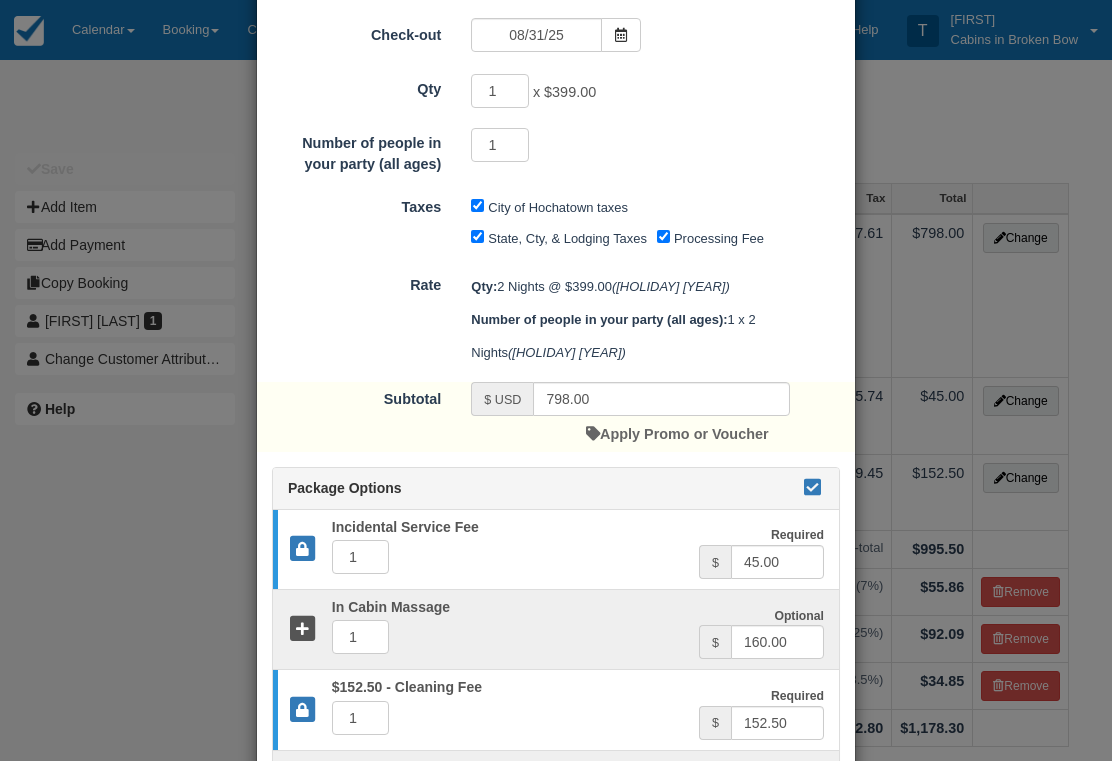 click at bounding box center [812, 487] 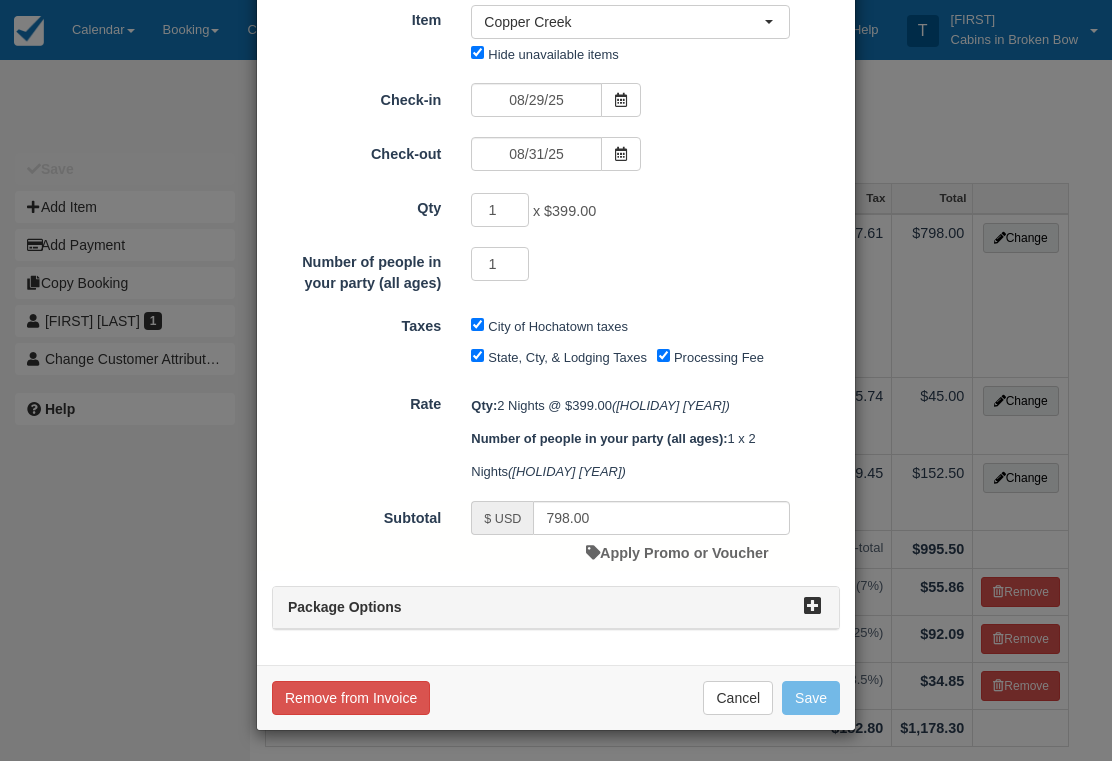scroll, scrollTop: 139, scrollLeft: 0, axis: vertical 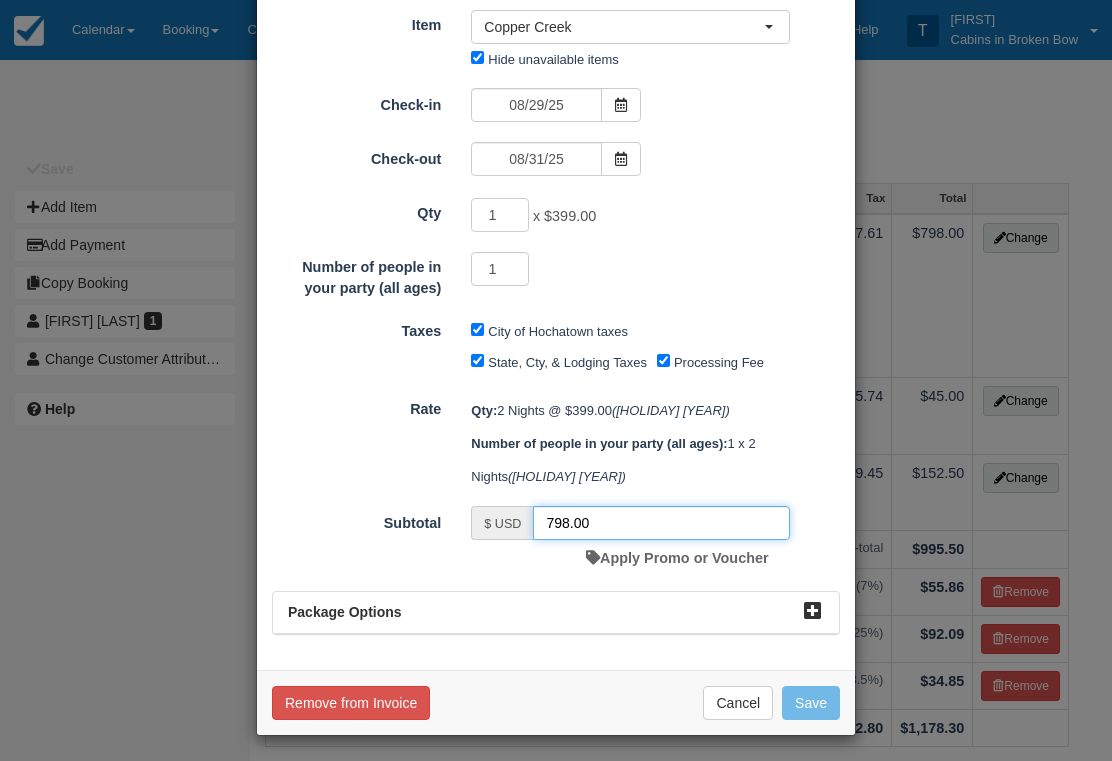 click on "798.00" at bounding box center (661, 523) 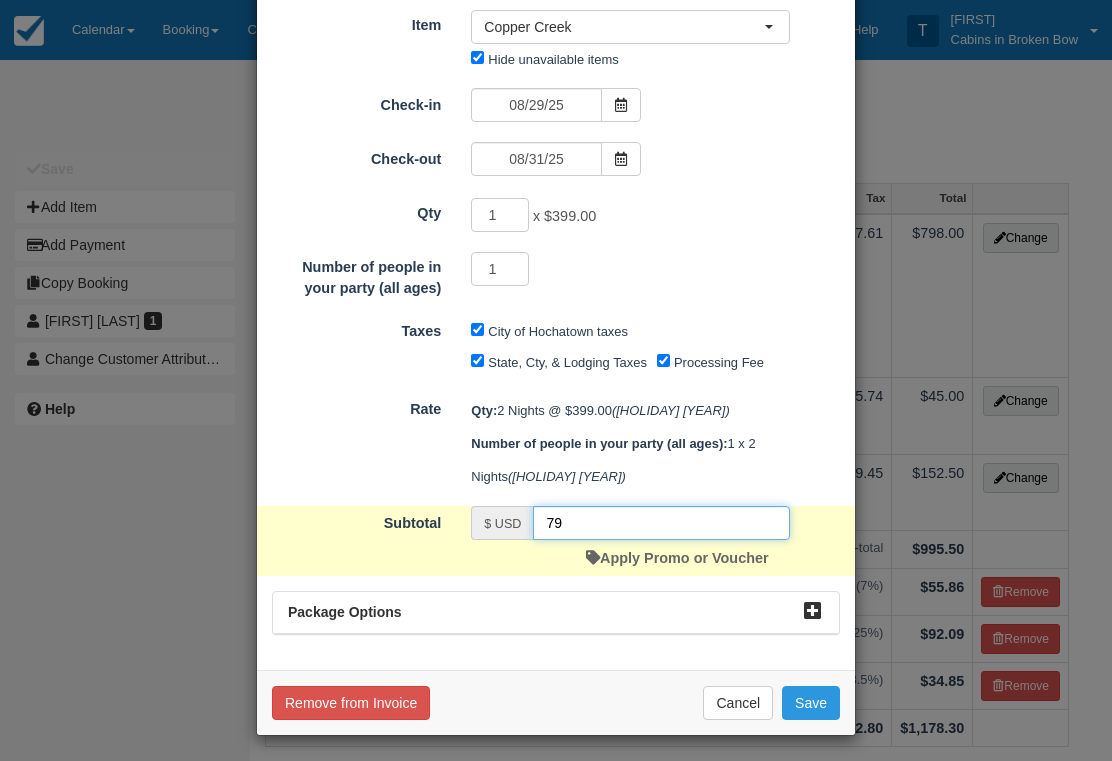 type on "7" 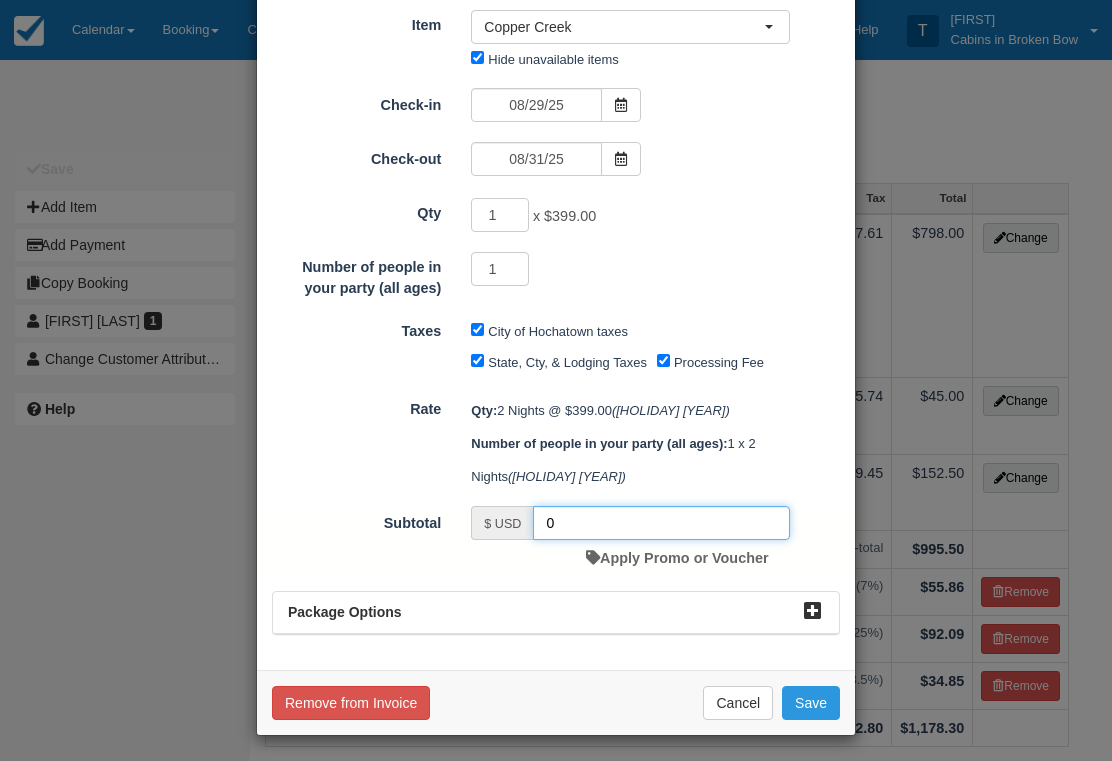 scroll, scrollTop: 73, scrollLeft: 0, axis: vertical 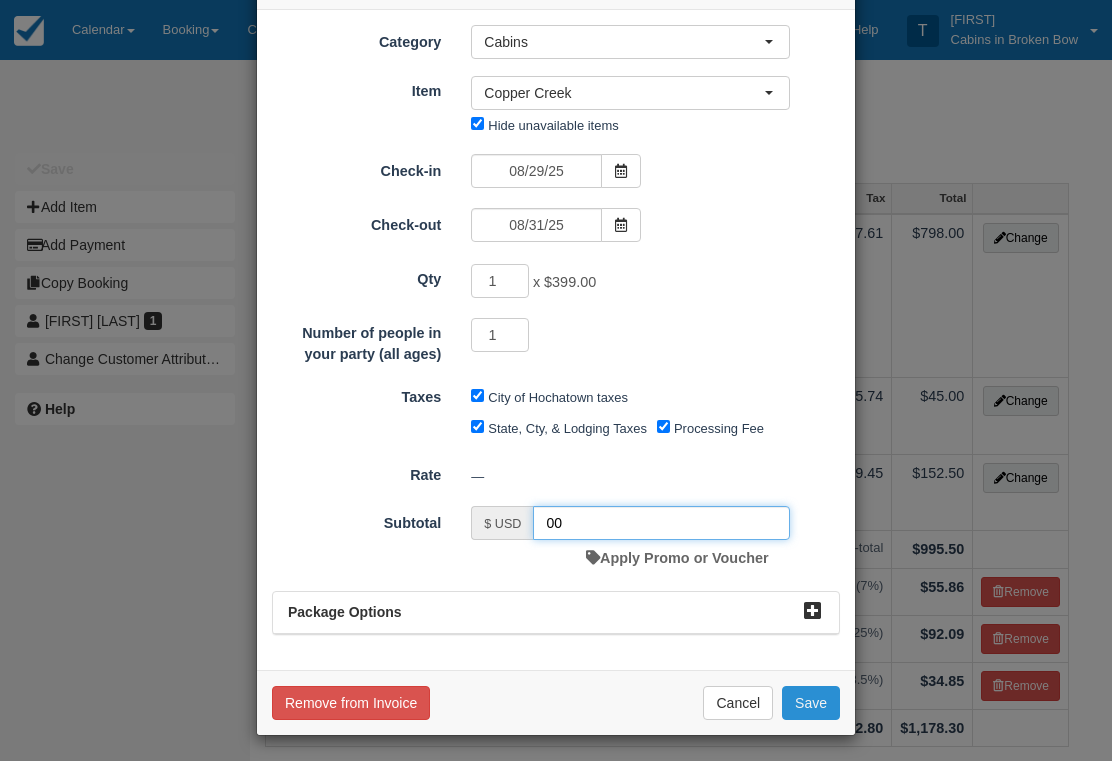 type on "00" 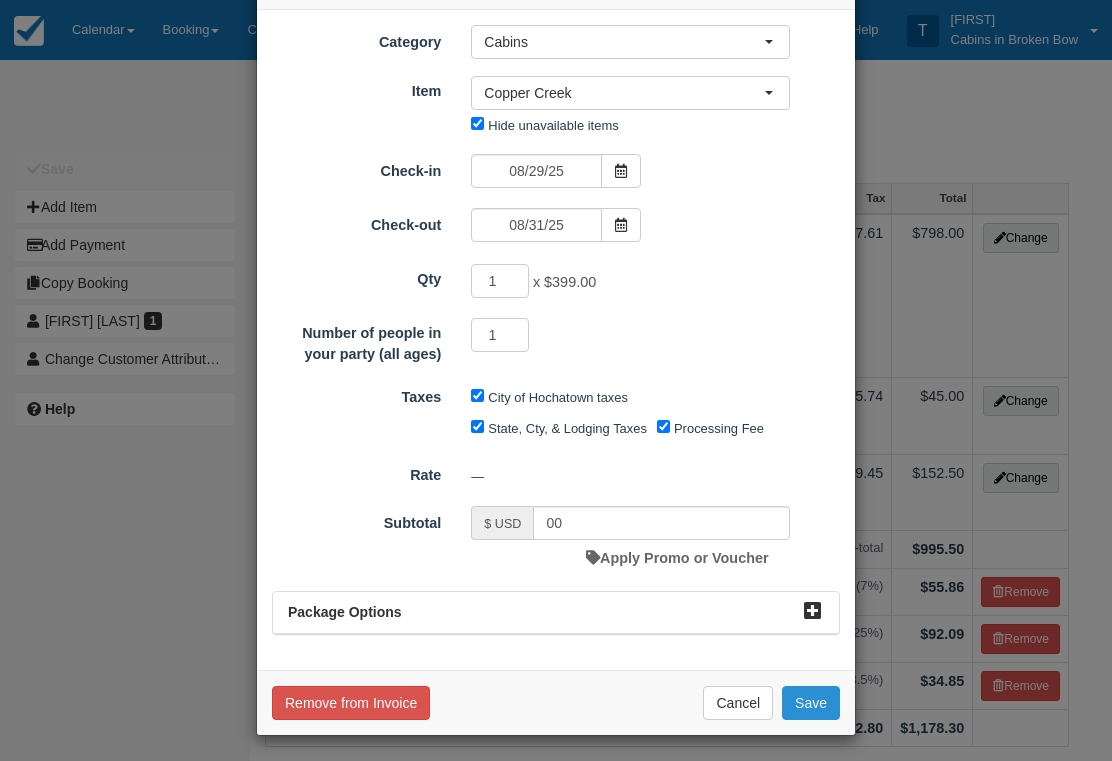 click on "Save" at bounding box center [811, 703] 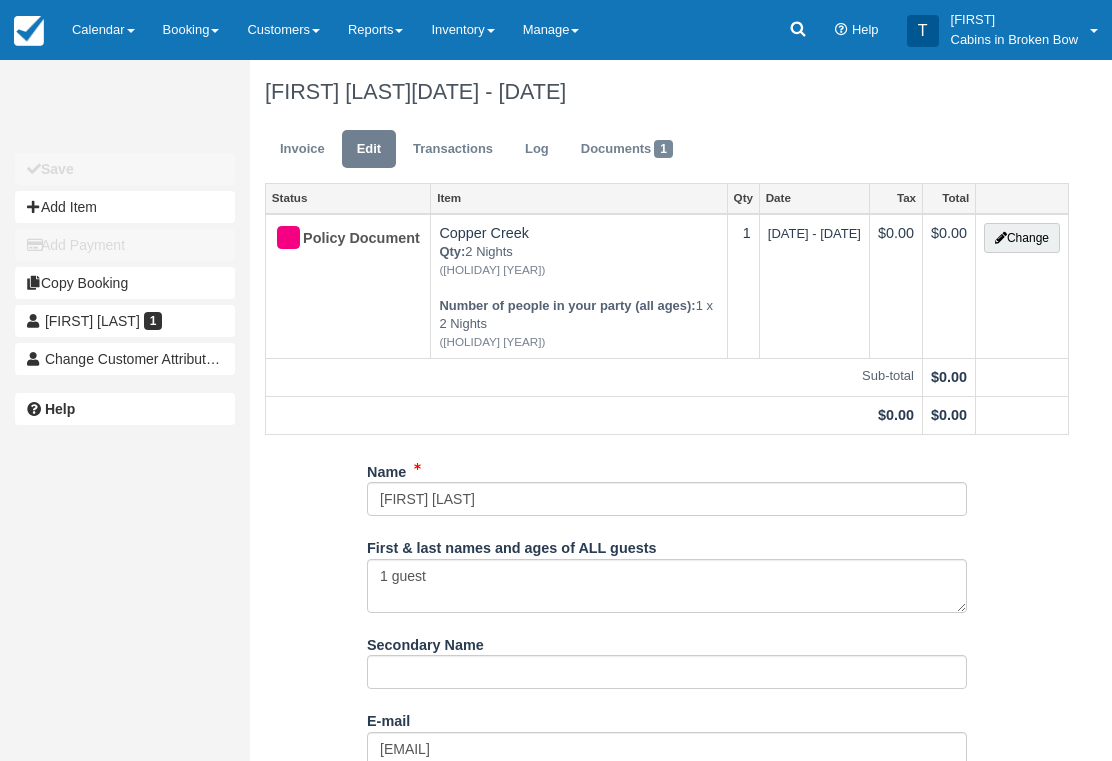 scroll, scrollTop: 0, scrollLeft: 0, axis: both 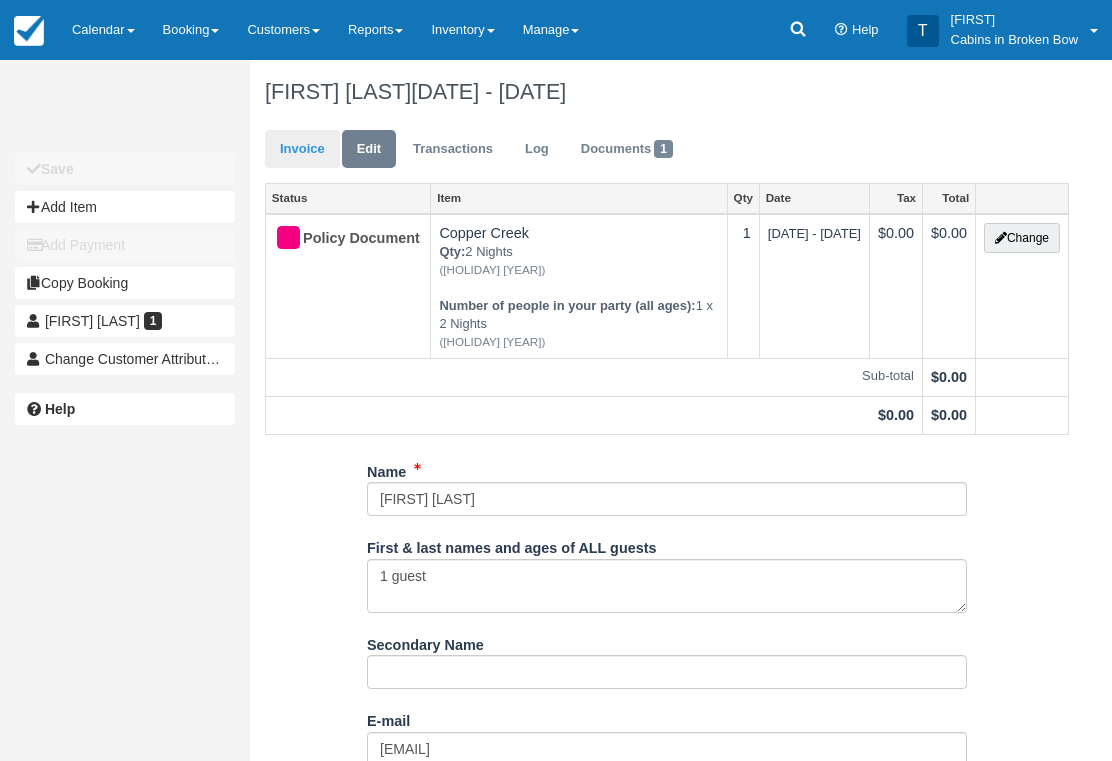 click on "Invoice" at bounding box center [302, 149] 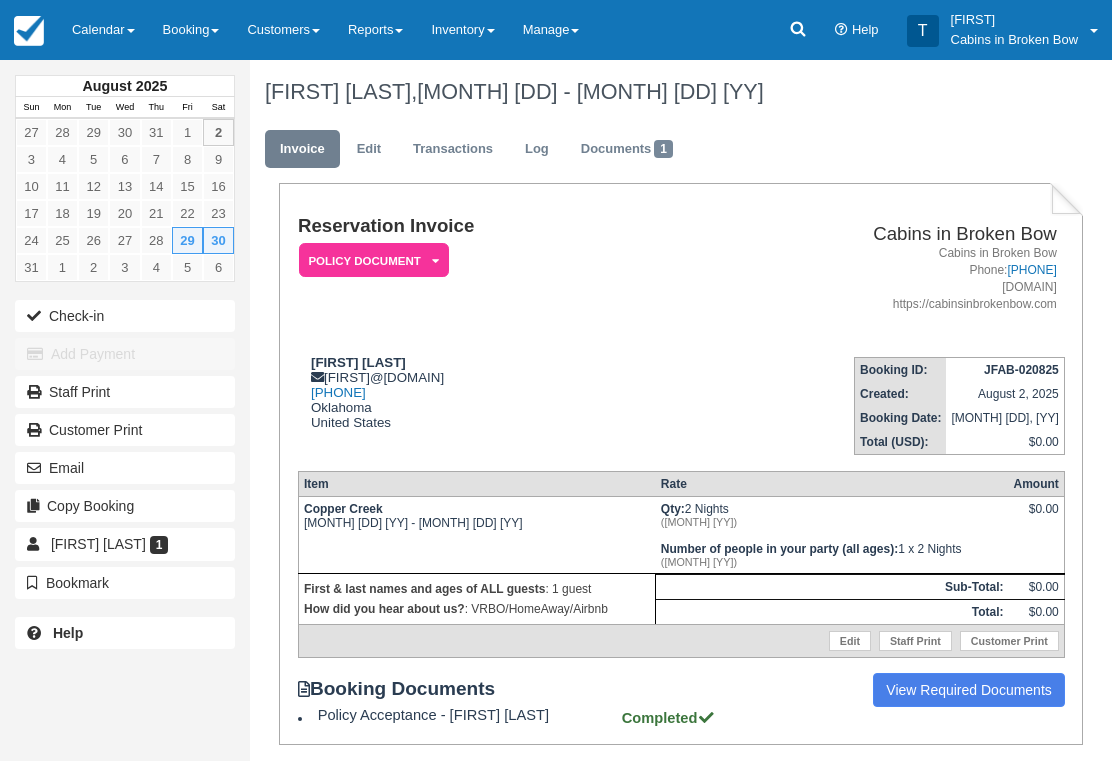 scroll, scrollTop: 0, scrollLeft: 0, axis: both 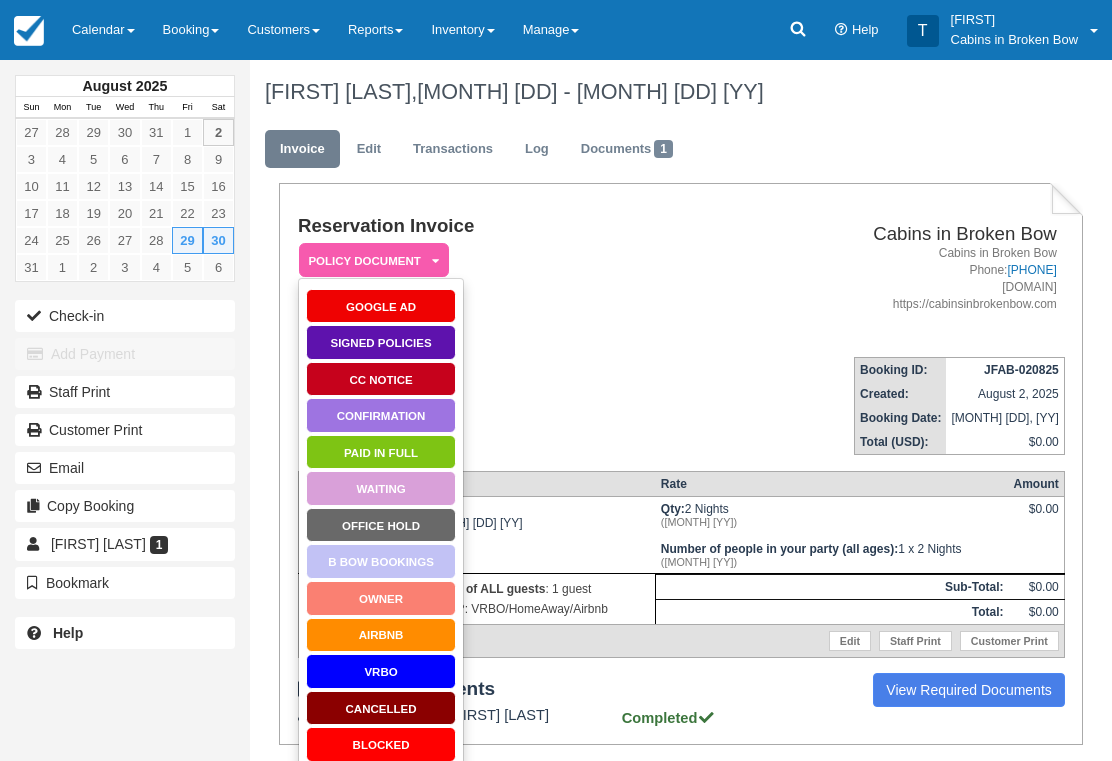 click on "Signed Policies" at bounding box center (381, 342) 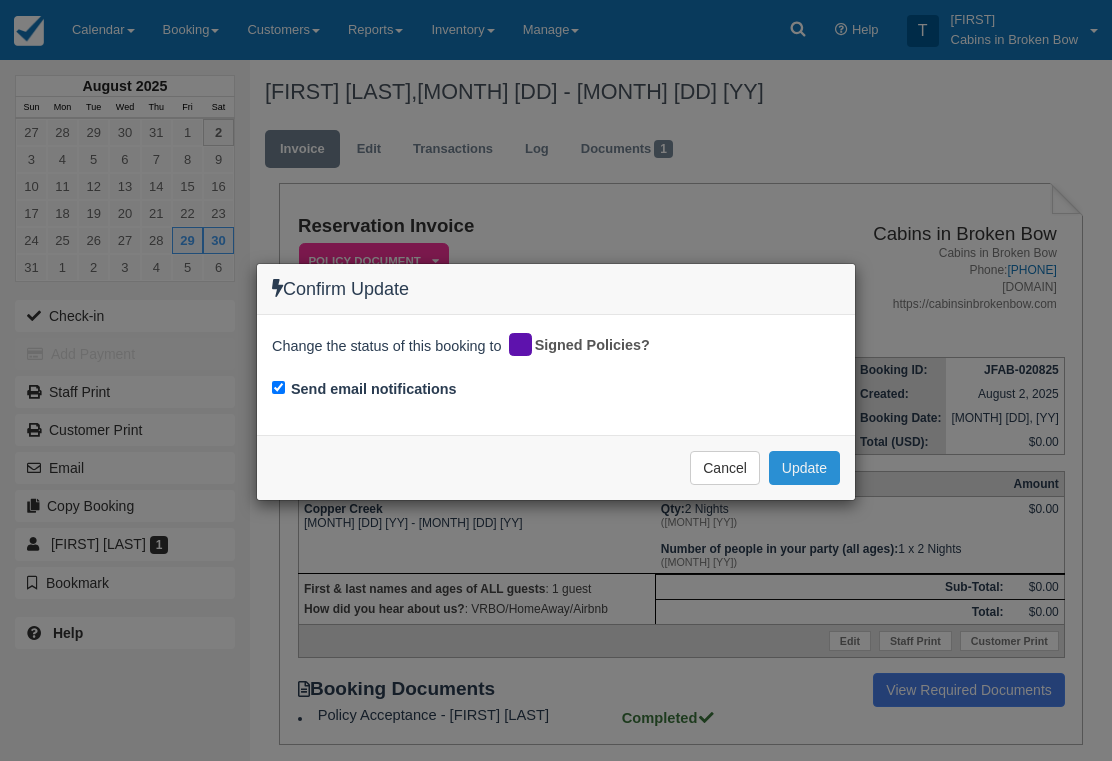 click on "Update" at bounding box center [804, 468] 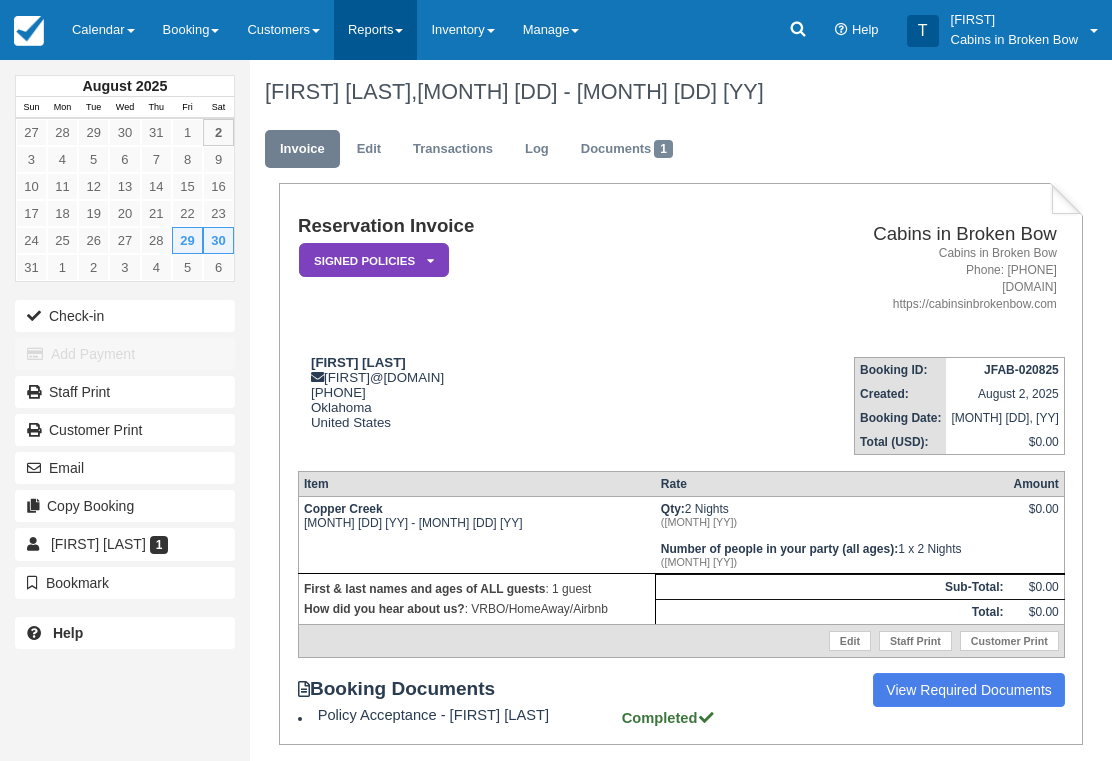 click on "Reports" at bounding box center [375, 30] 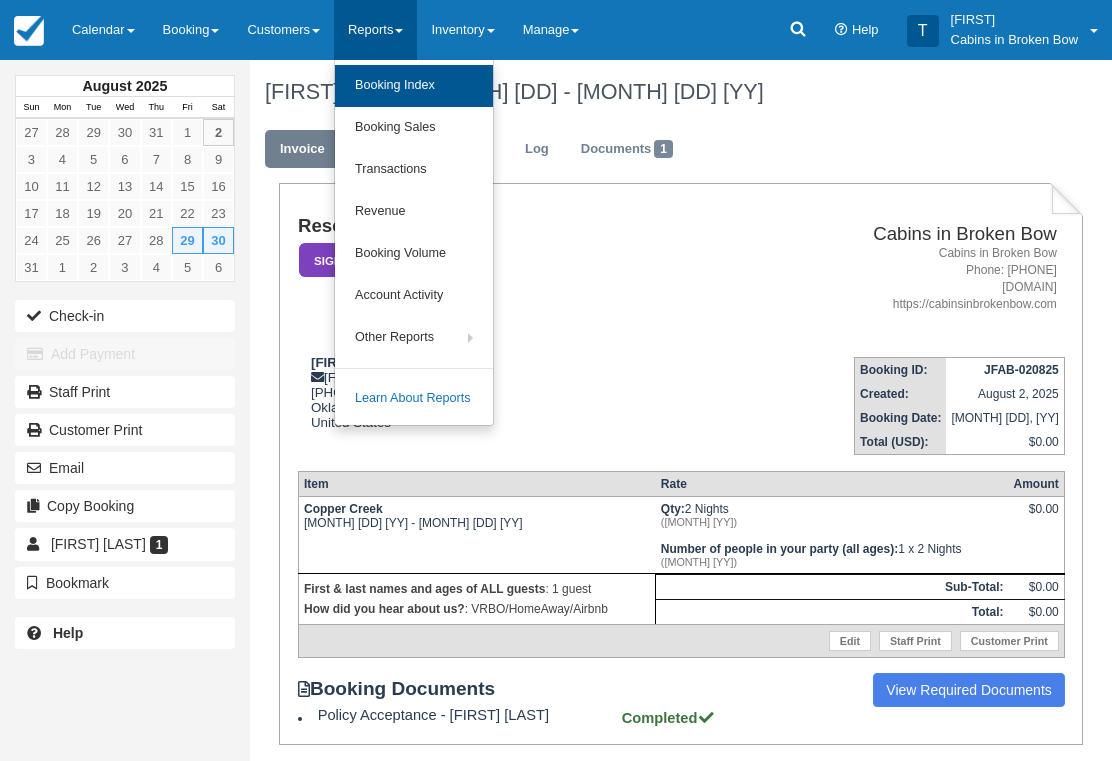 click on "Booking Index" at bounding box center [414, 86] 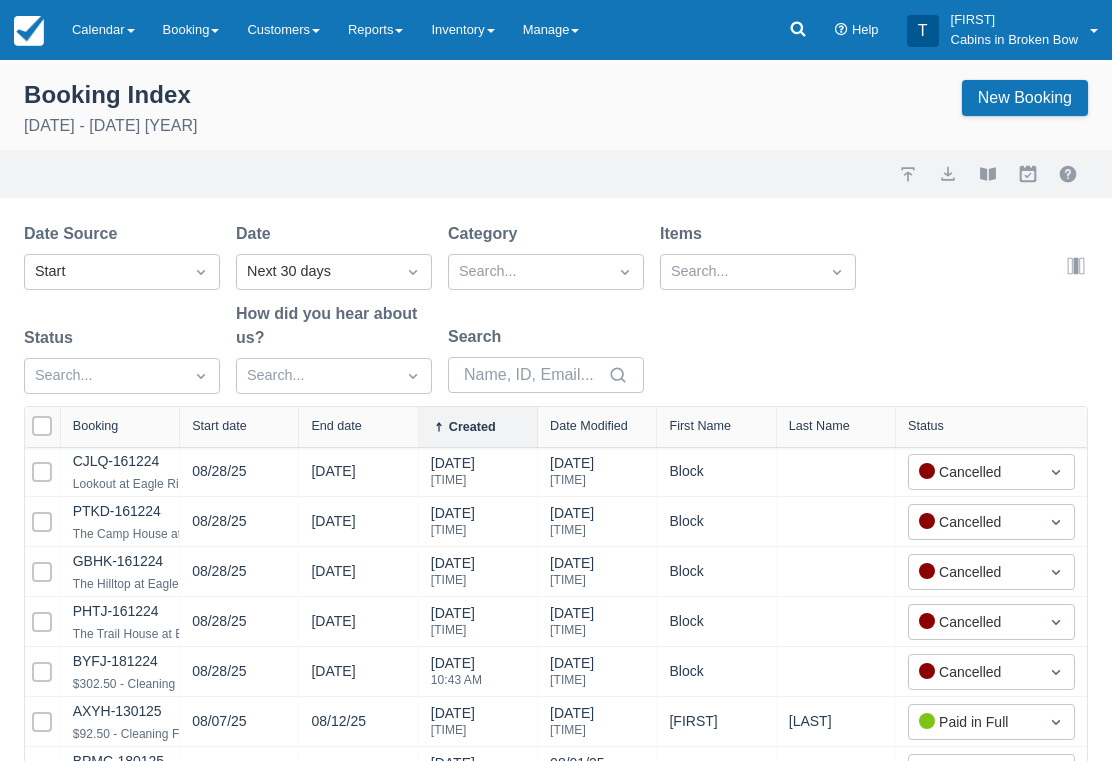 scroll, scrollTop: 0, scrollLeft: 0, axis: both 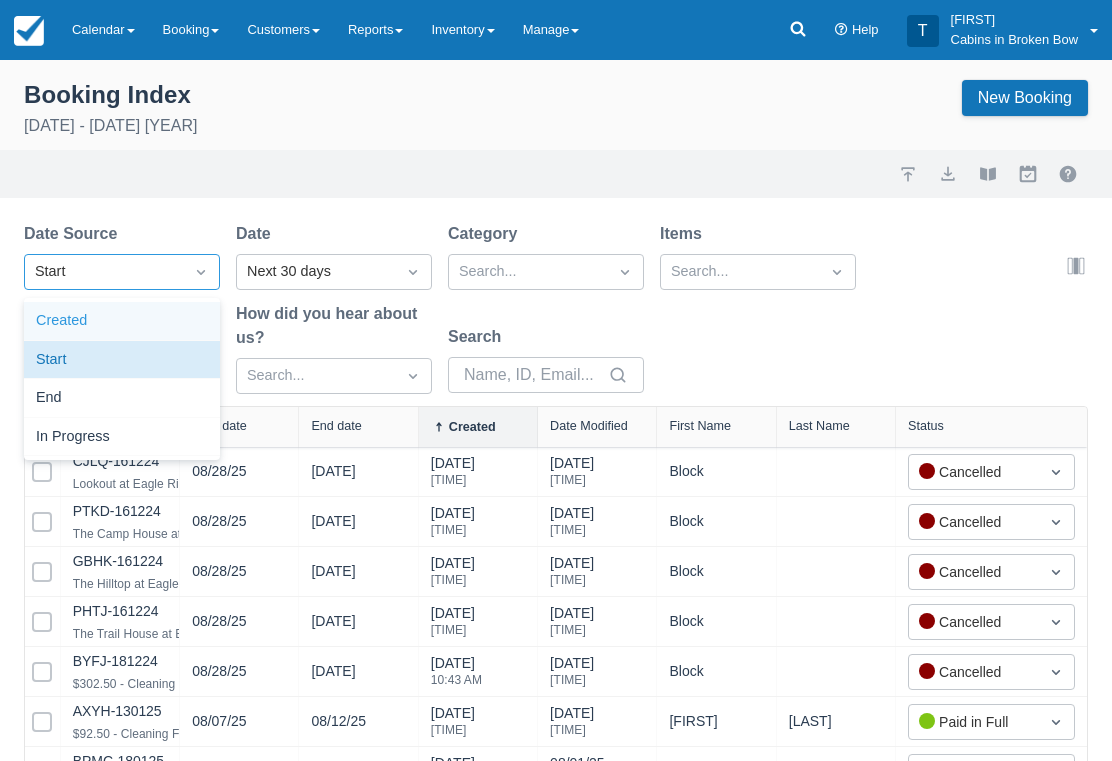 click on "Created" at bounding box center (122, 321) 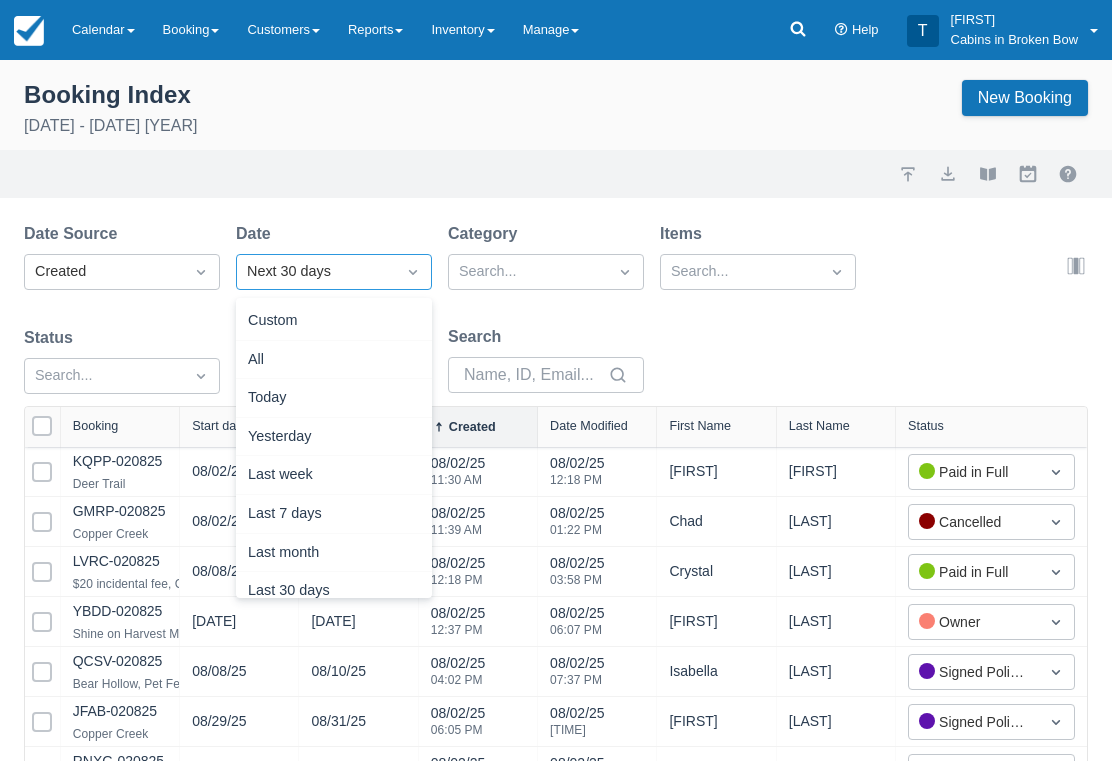 scroll, scrollTop: 0, scrollLeft: 0, axis: both 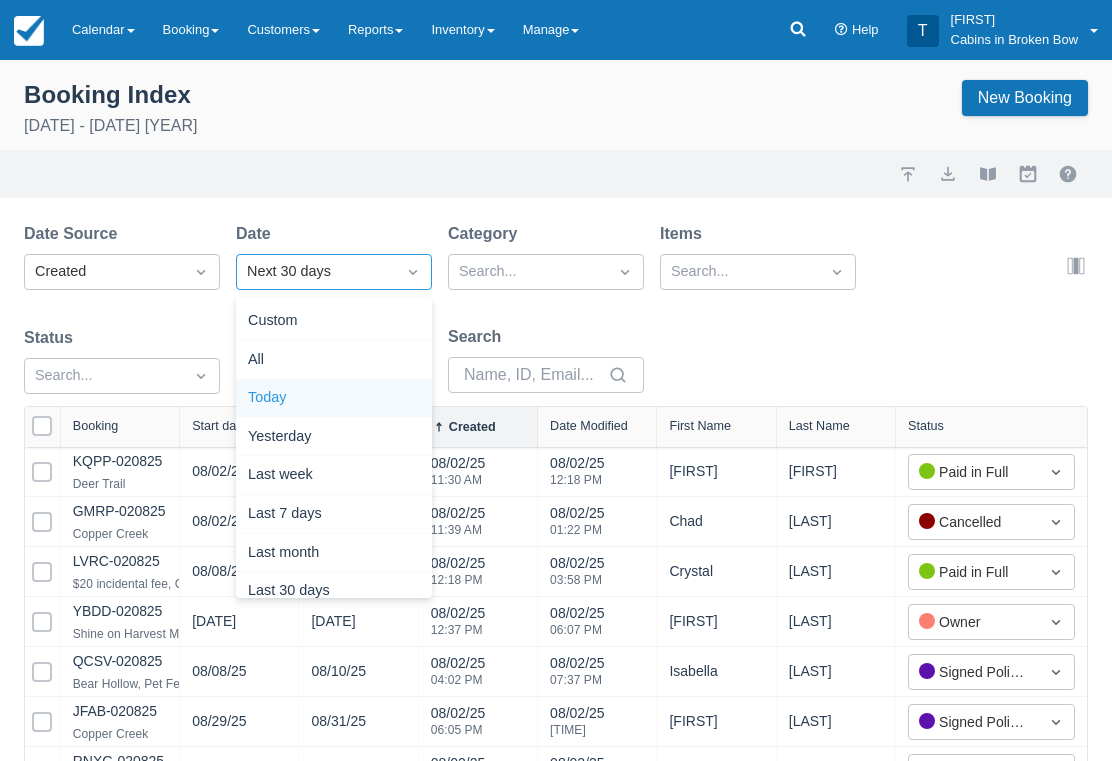 click on "Today" at bounding box center (334, 398) 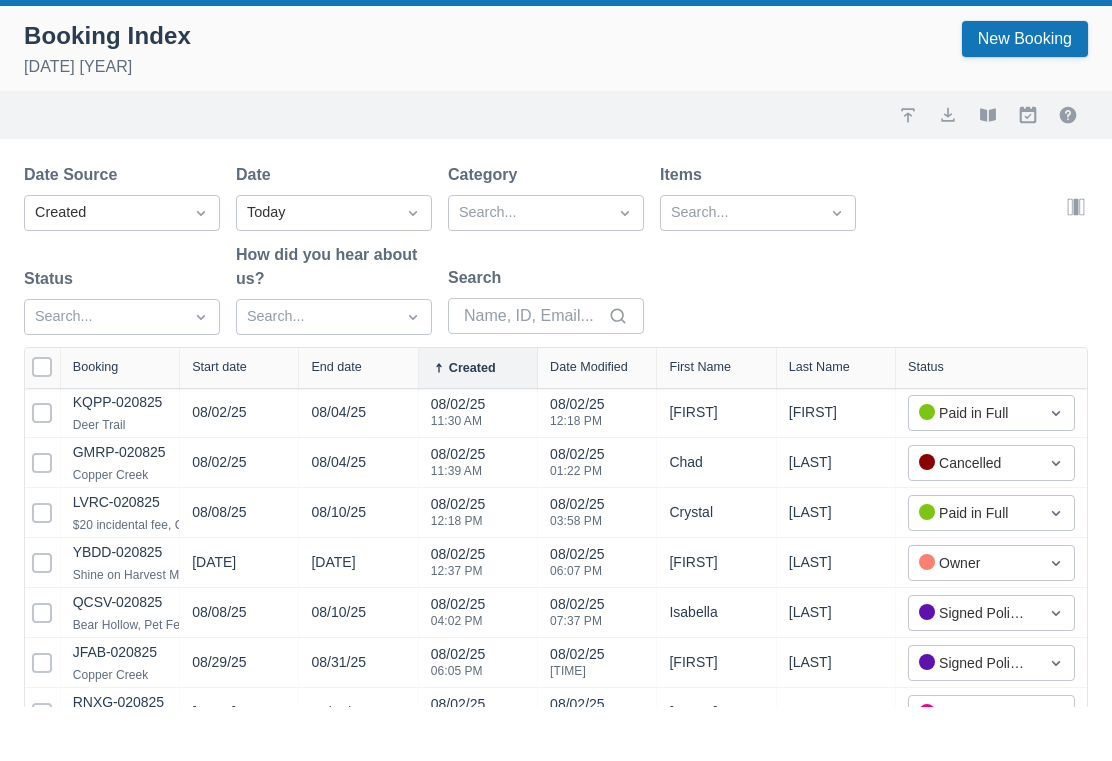 scroll, scrollTop: 3, scrollLeft: 0, axis: vertical 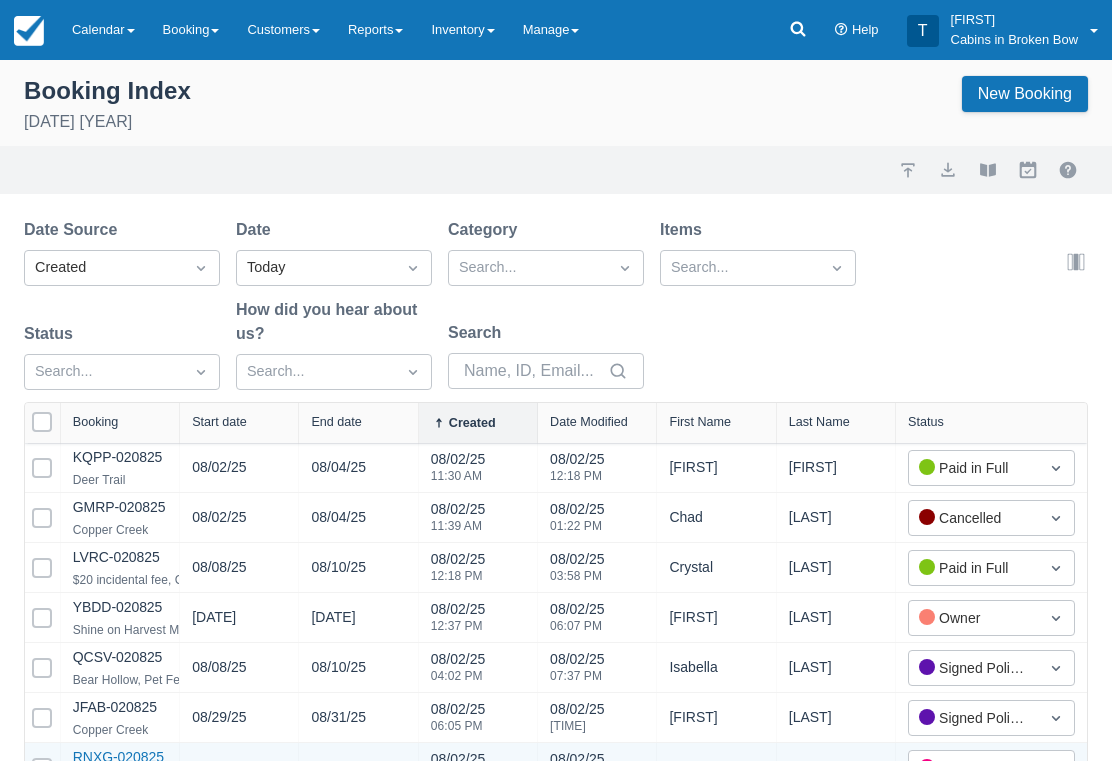 click on "RNXG-020825" at bounding box center (118, 758) 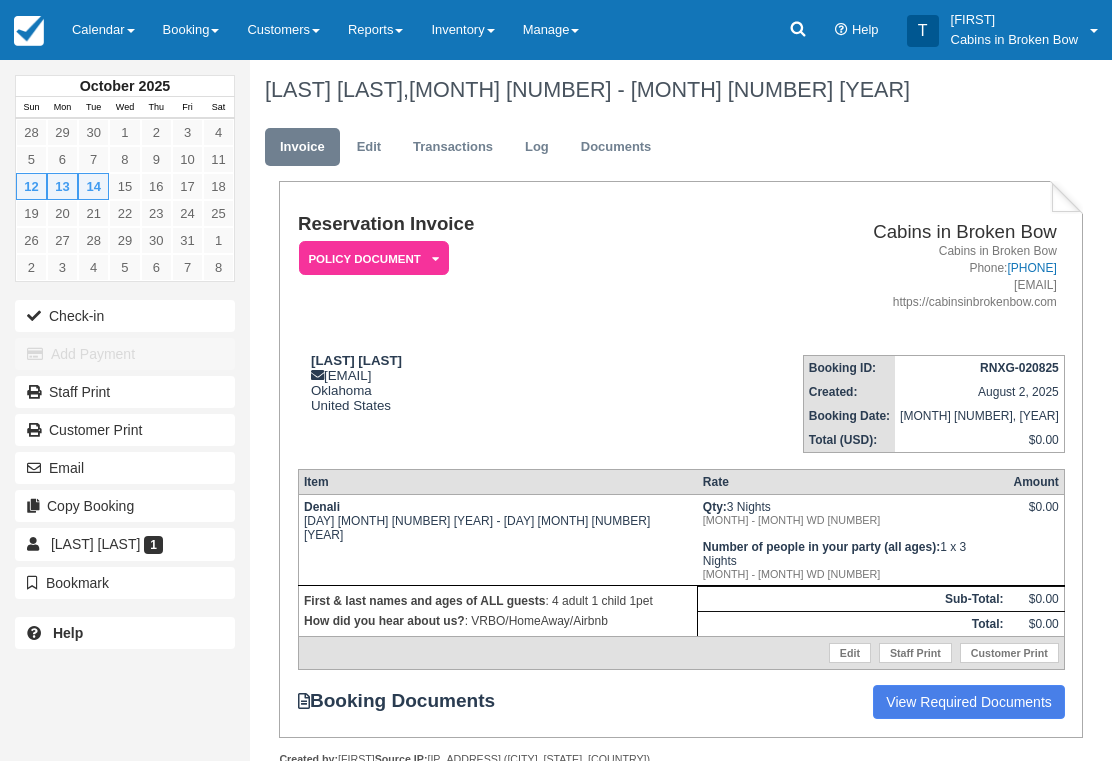 scroll, scrollTop: 1, scrollLeft: 0, axis: vertical 